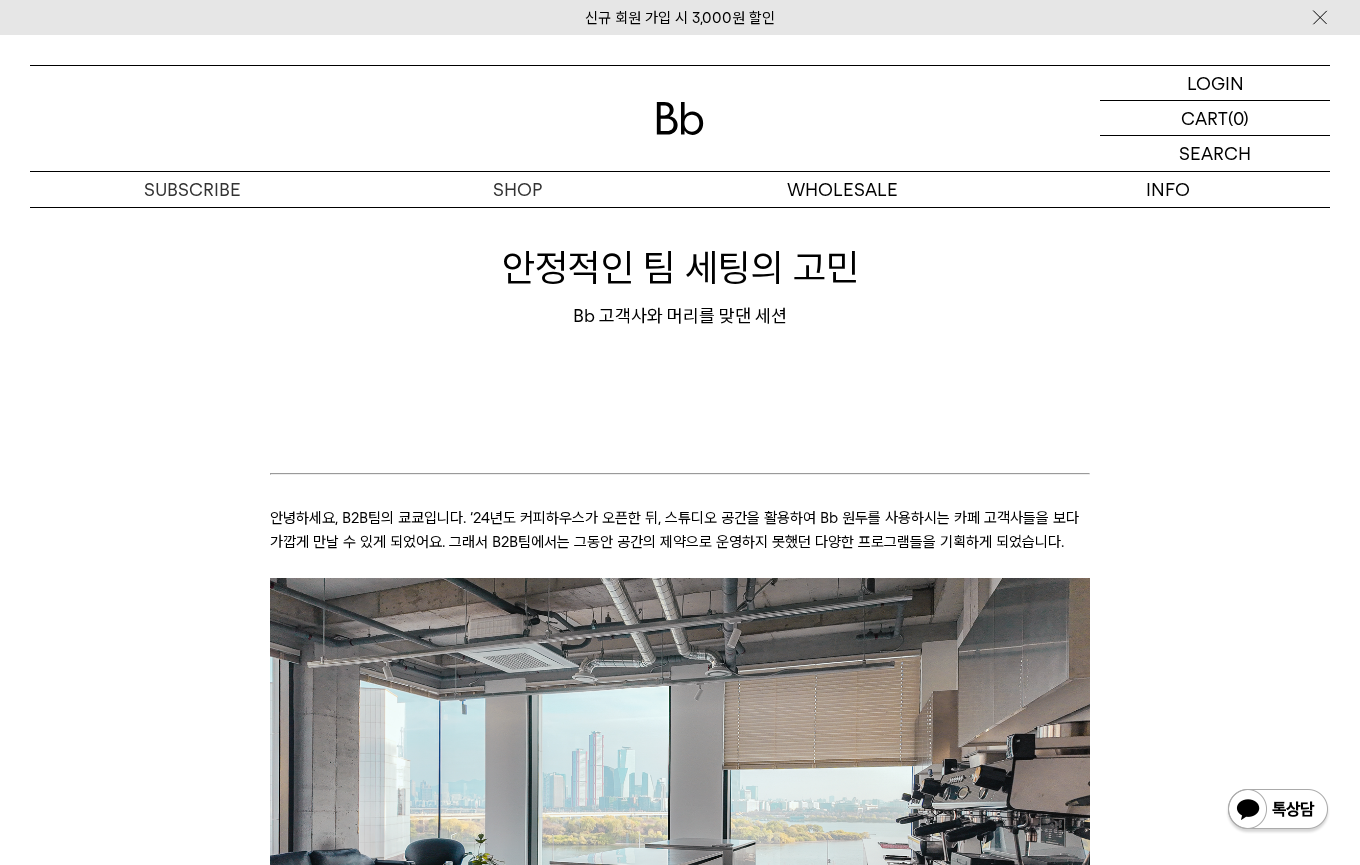 scroll, scrollTop: 0, scrollLeft: 0, axis: both 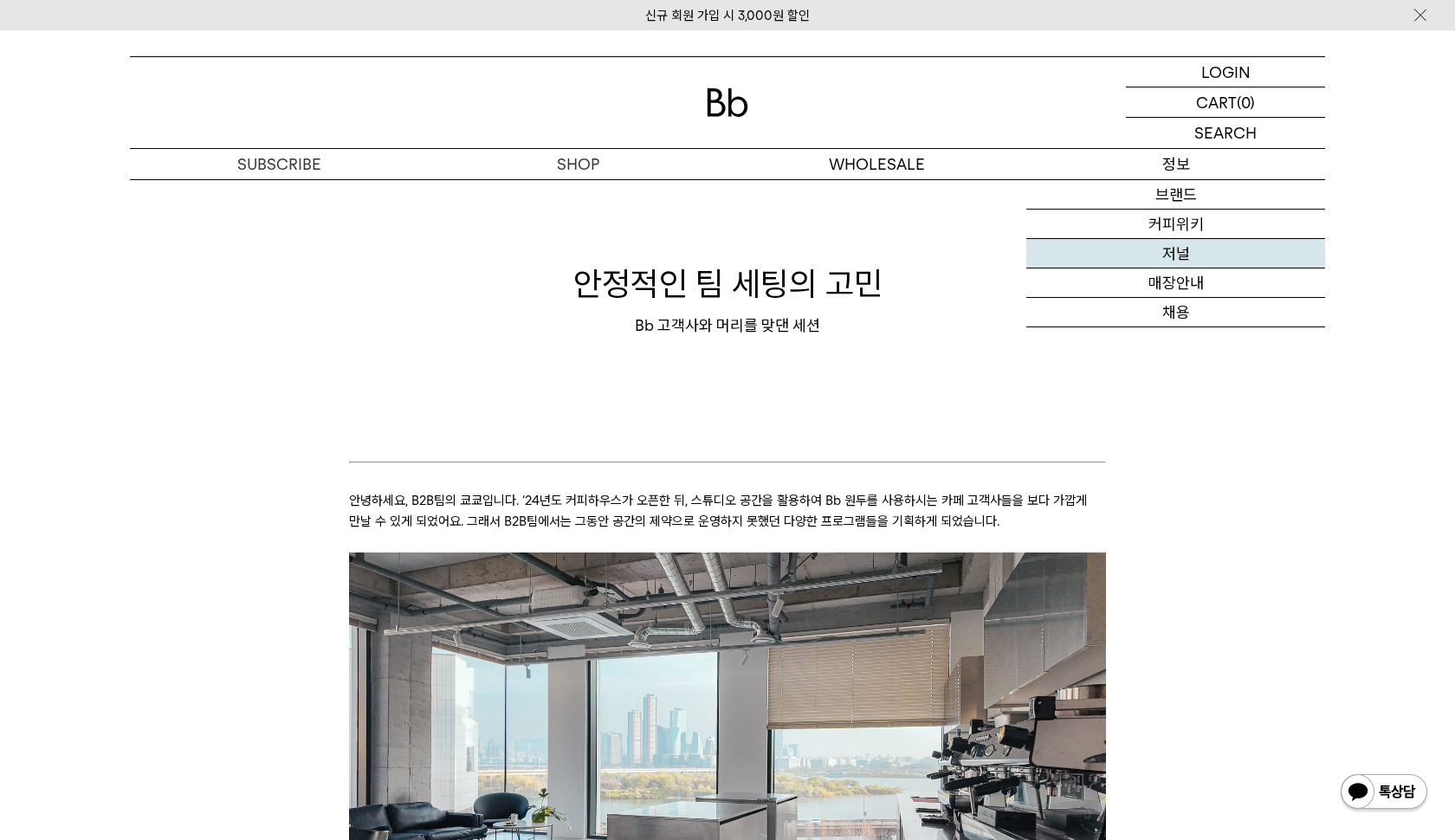 click on "저널" at bounding box center [1175, 254] 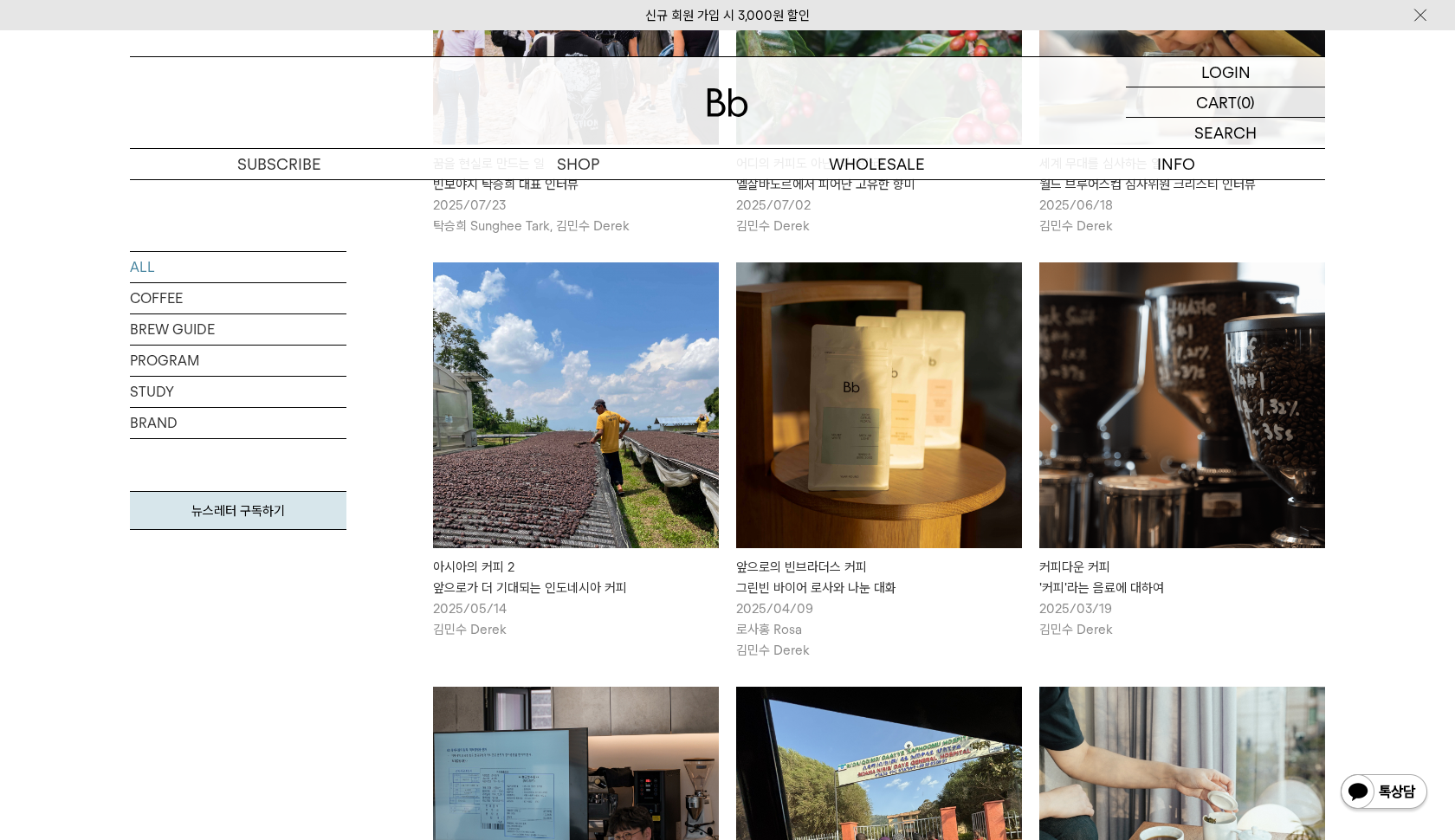 scroll, scrollTop: 0, scrollLeft: 0, axis: both 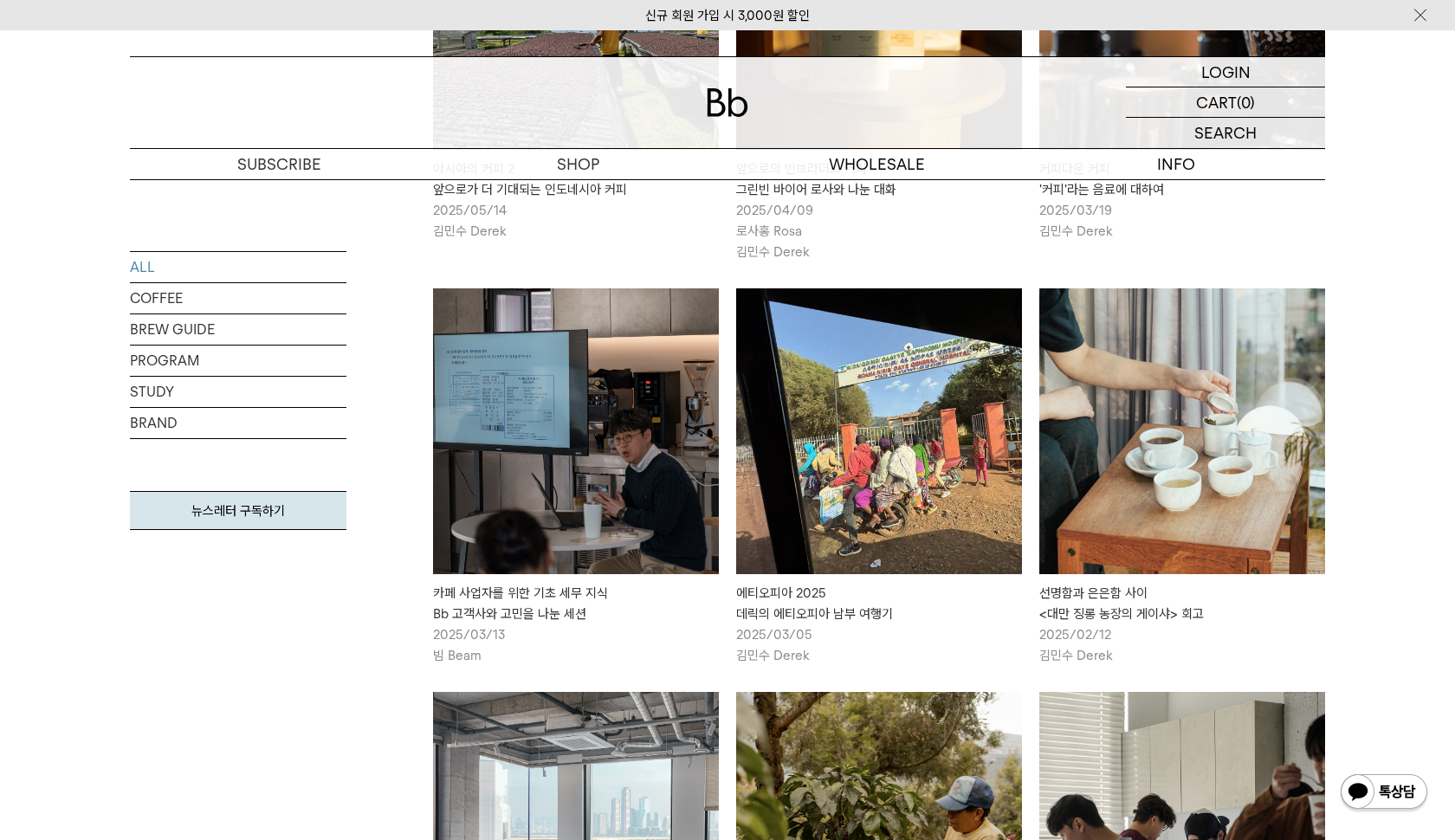 click on "카페 사업자를 위한 기초 세무 지식 Bb 고객사와 고민을 나눈 세션" at bounding box center (576, 604) 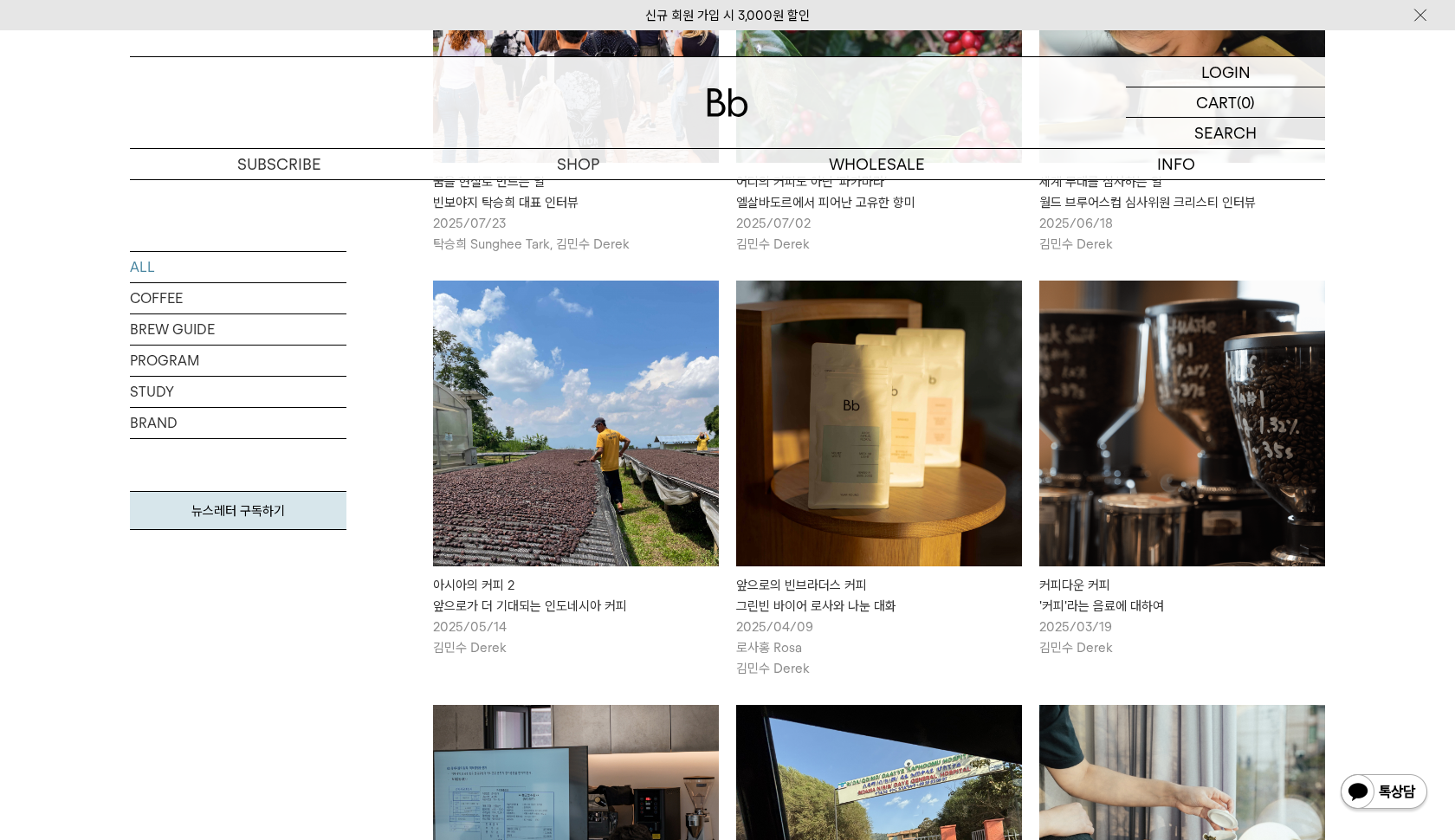 scroll, scrollTop: 517, scrollLeft: 0, axis: vertical 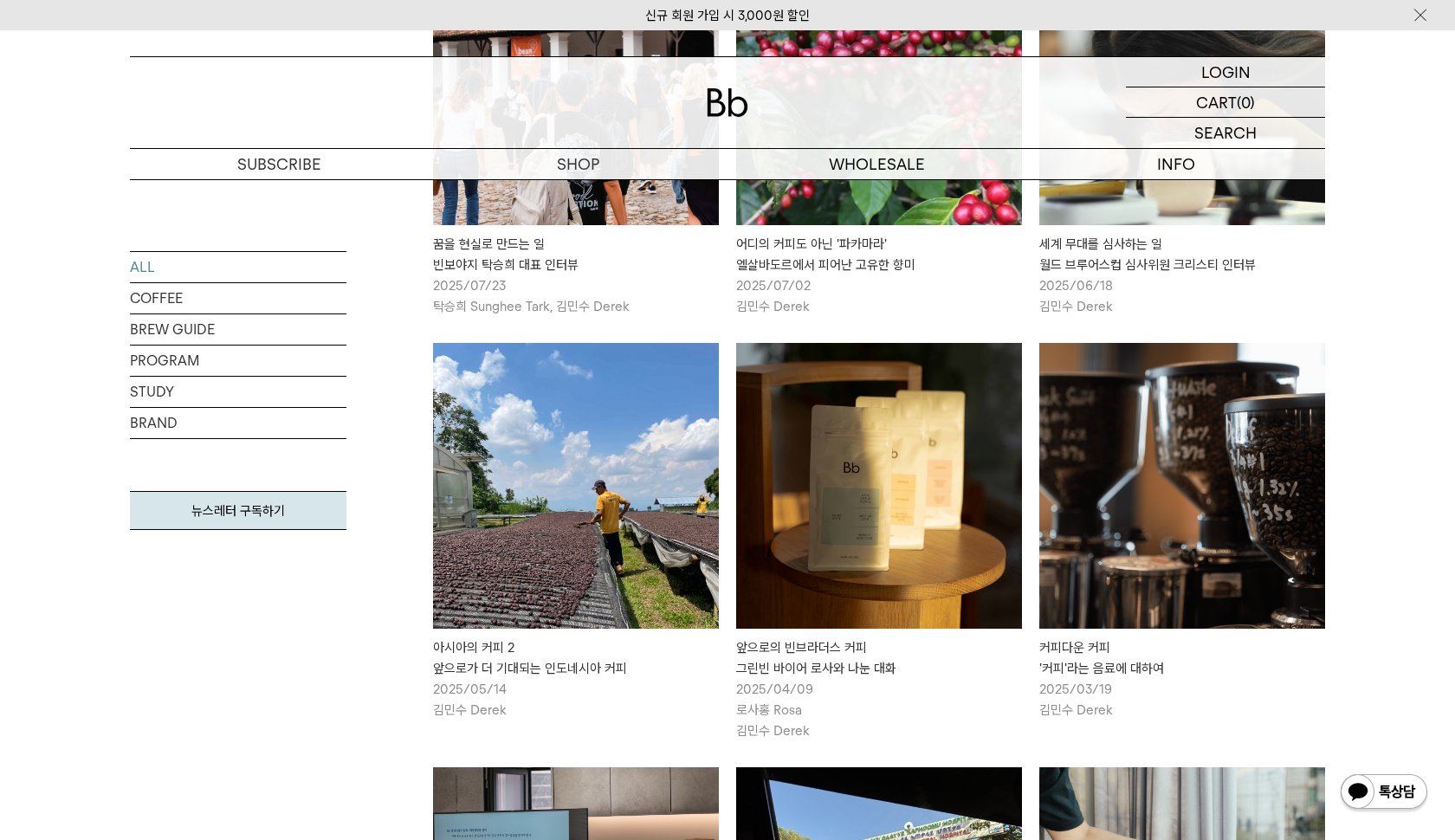 click at bounding box center [1182, 486] 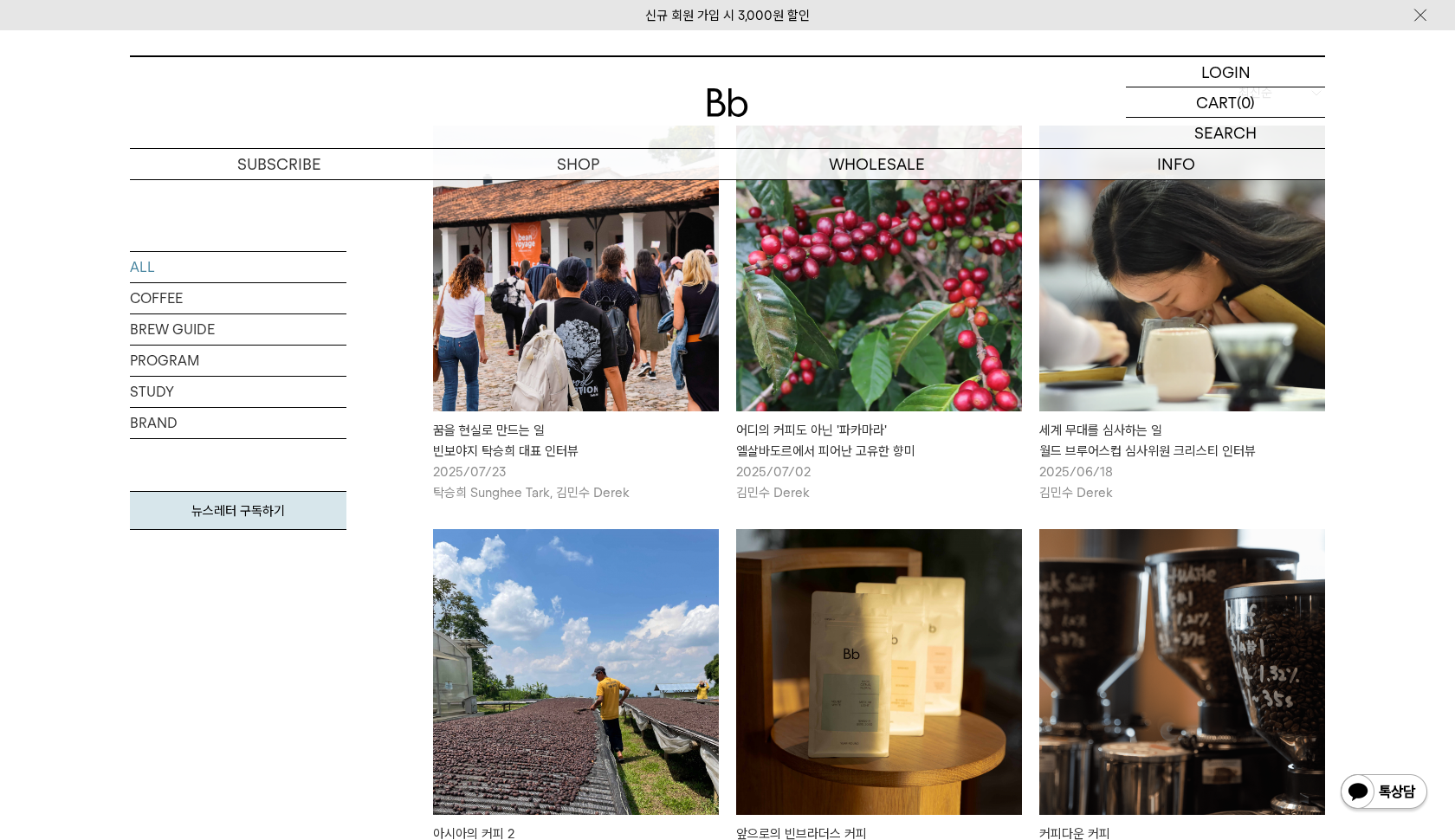 scroll, scrollTop: 327, scrollLeft: 0, axis: vertical 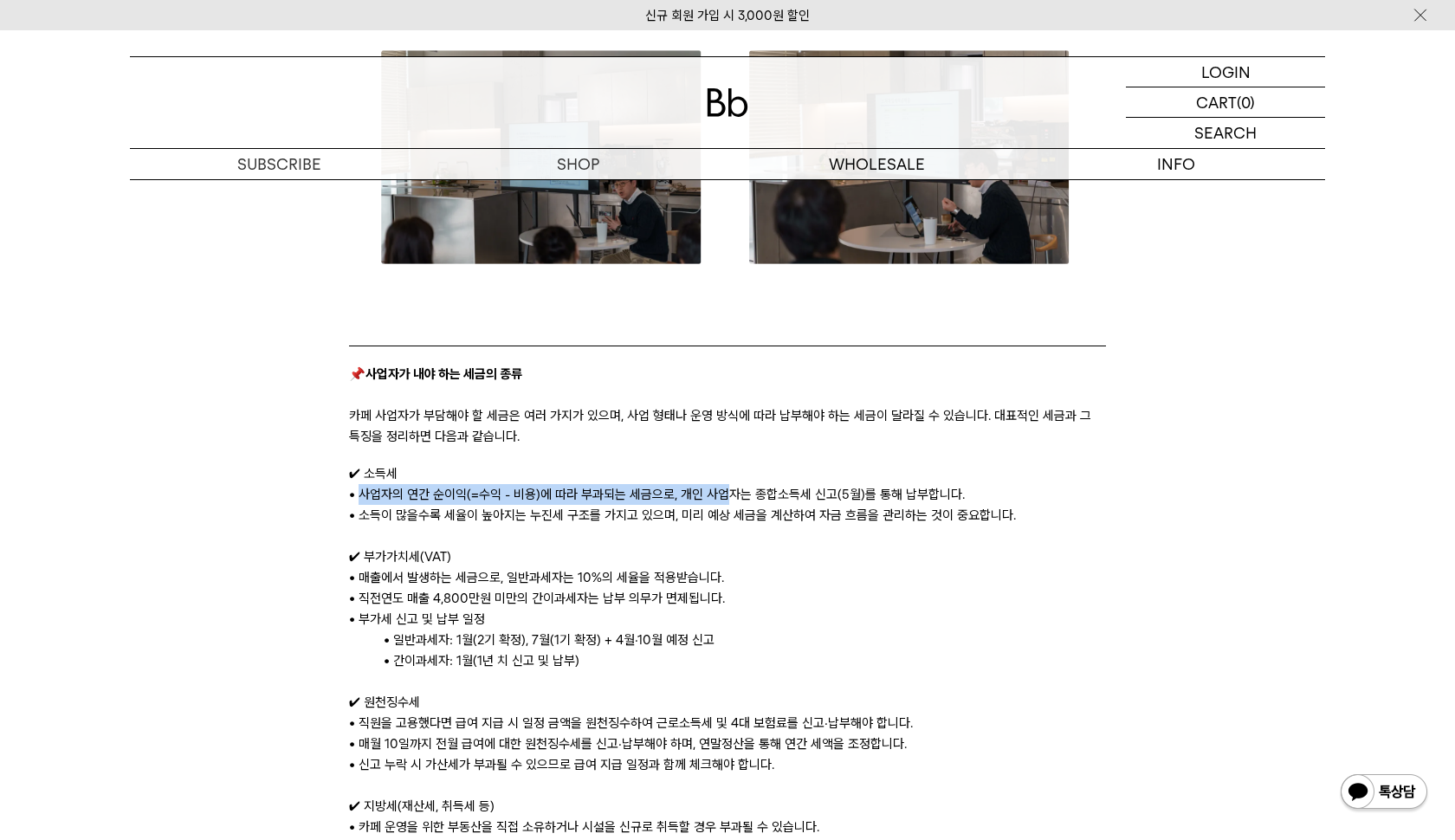 drag, startPoint x: 360, startPoint y: 494, endPoint x: 728, endPoint y: 486, distance: 368.08695 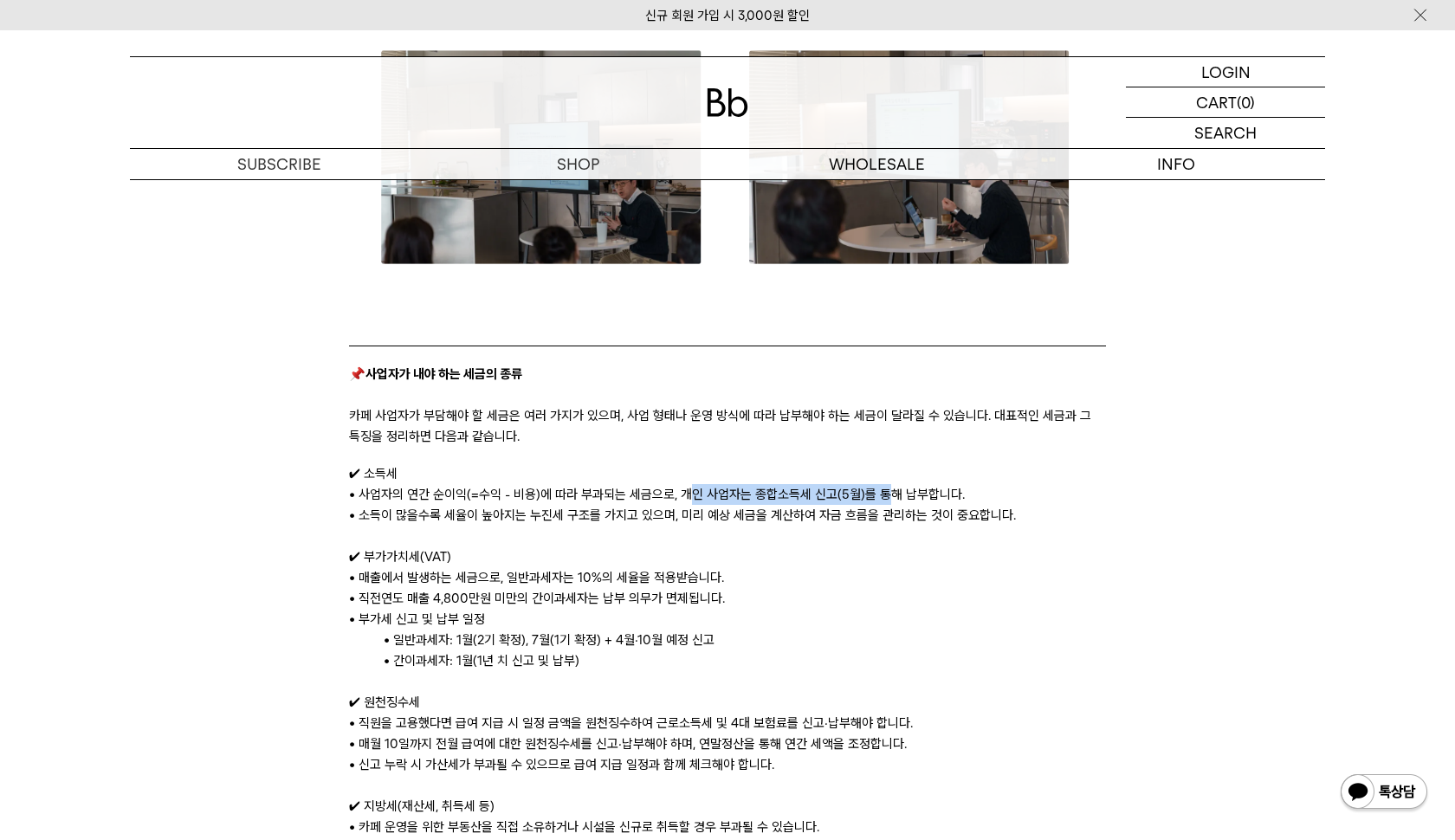 drag, startPoint x: 689, startPoint y: 495, endPoint x: 879, endPoint y: 495, distance: 190 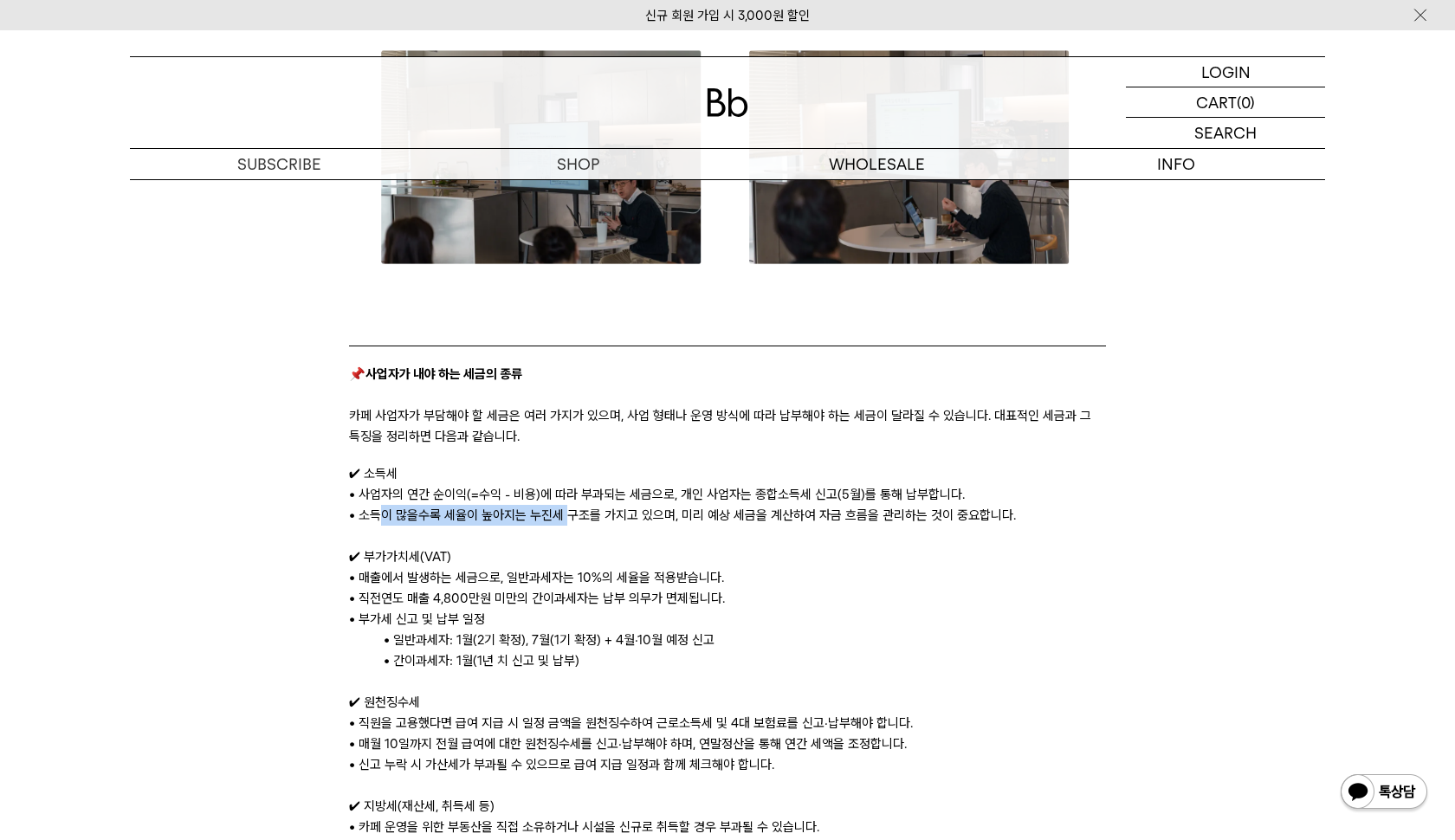 drag, startPoint x: 381, startPoint y: 514, endPoint x: 567, endPoint y: 522, distance: 186.172 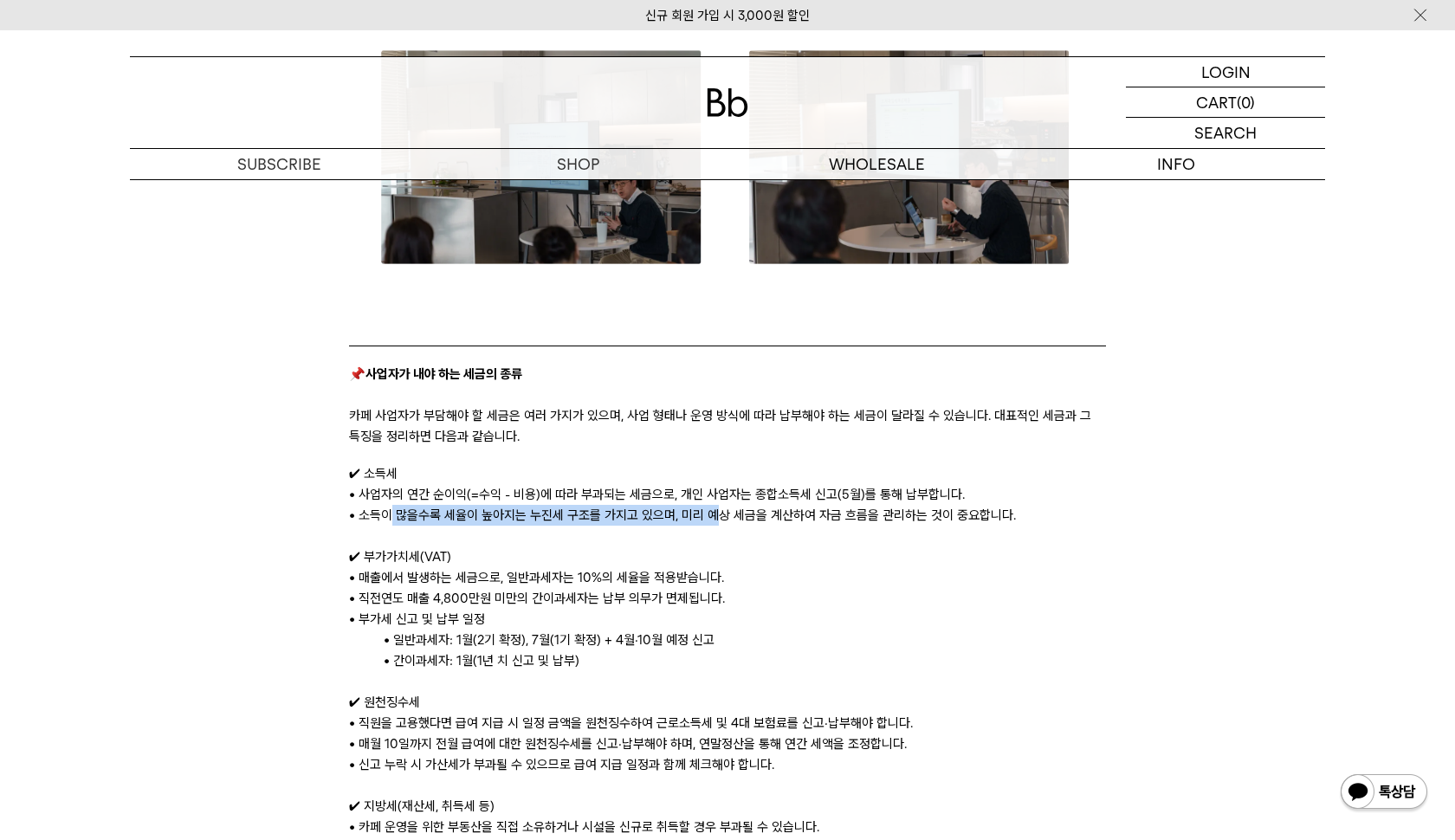drag, startPoint x: 392, startPoint y: 514, endPoint x: 713, endPoint y: 514, distance: 321 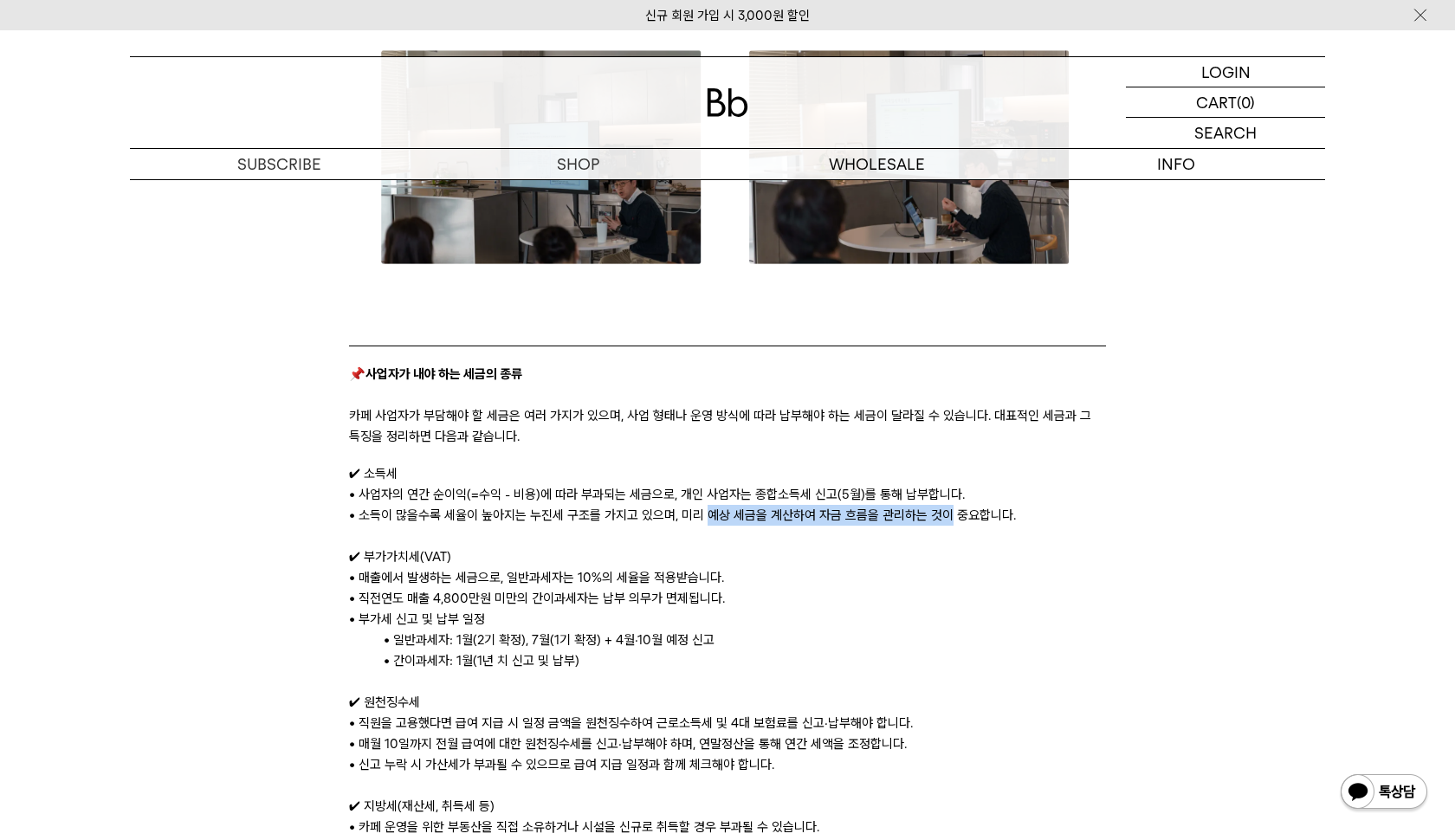 drag, startPoint x: 713, startPoint y: 513, endPoint x: 924, endPoint y: 513, distance: 211 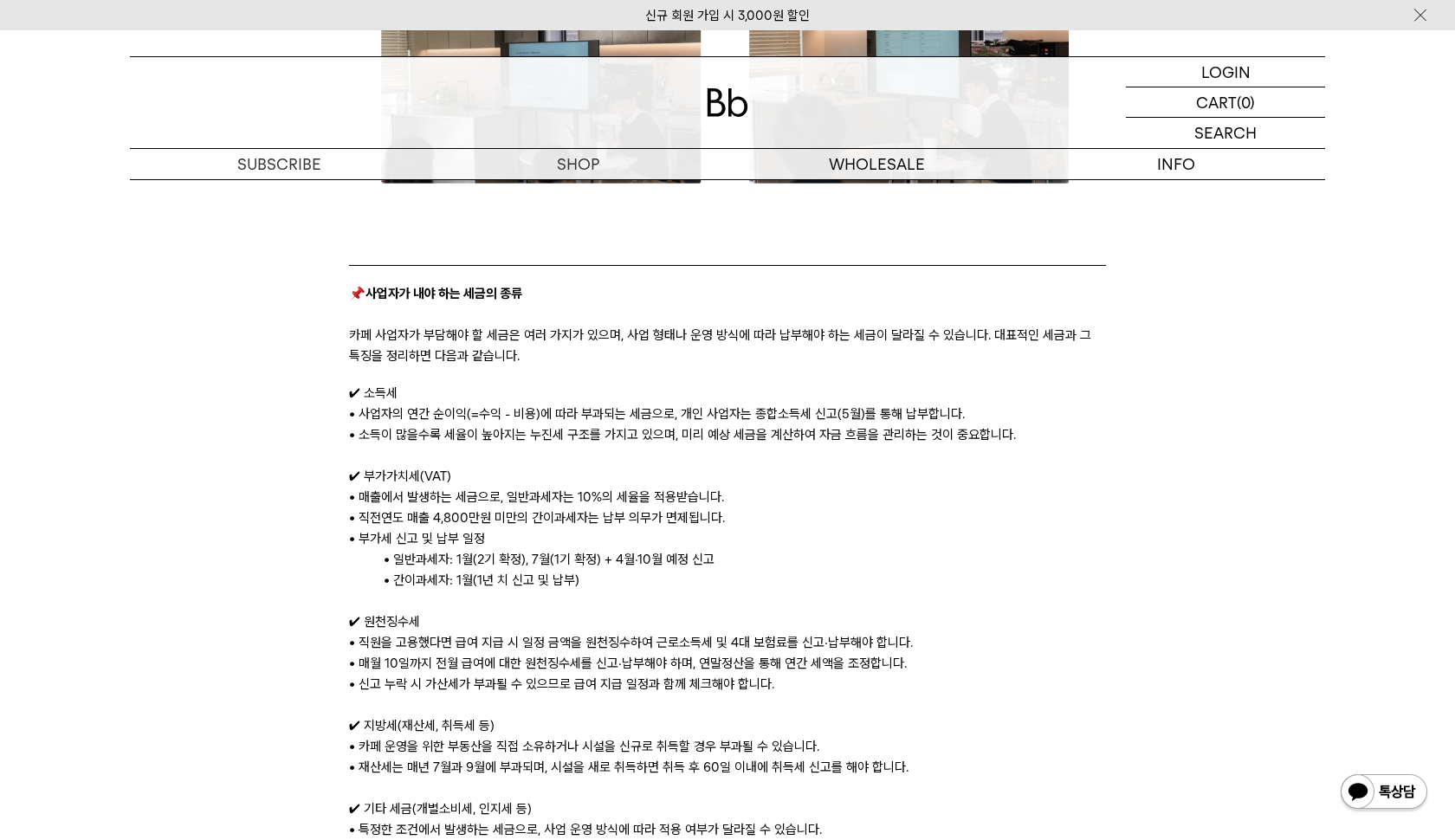 scroll, scrollTop: 1110, scrollLeft: 0, axis: vertical 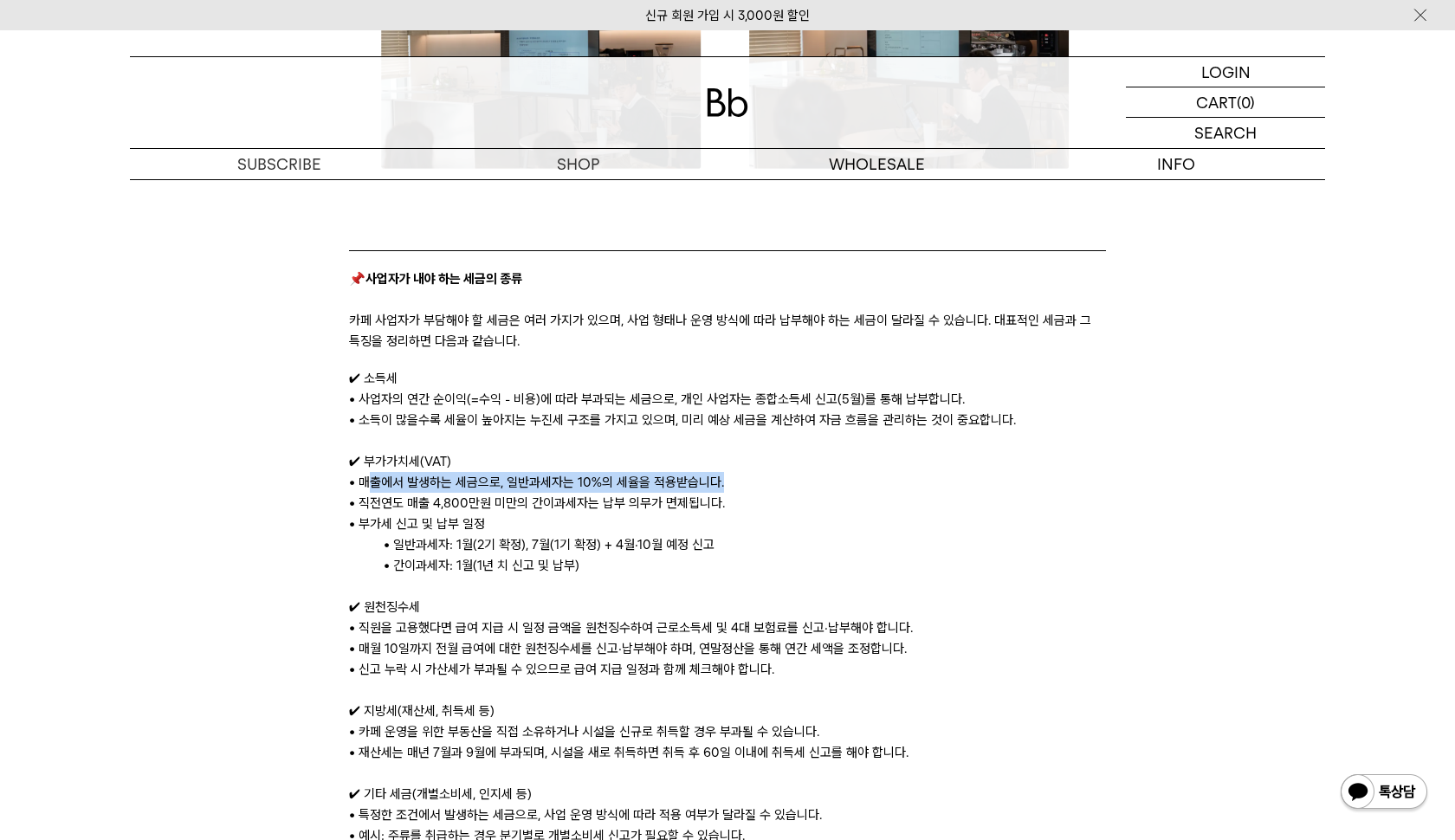 drag, startPoint x: 366, startPoint y: 488, endPoint x: 563, endPoint y: 490, distance: 197.0102 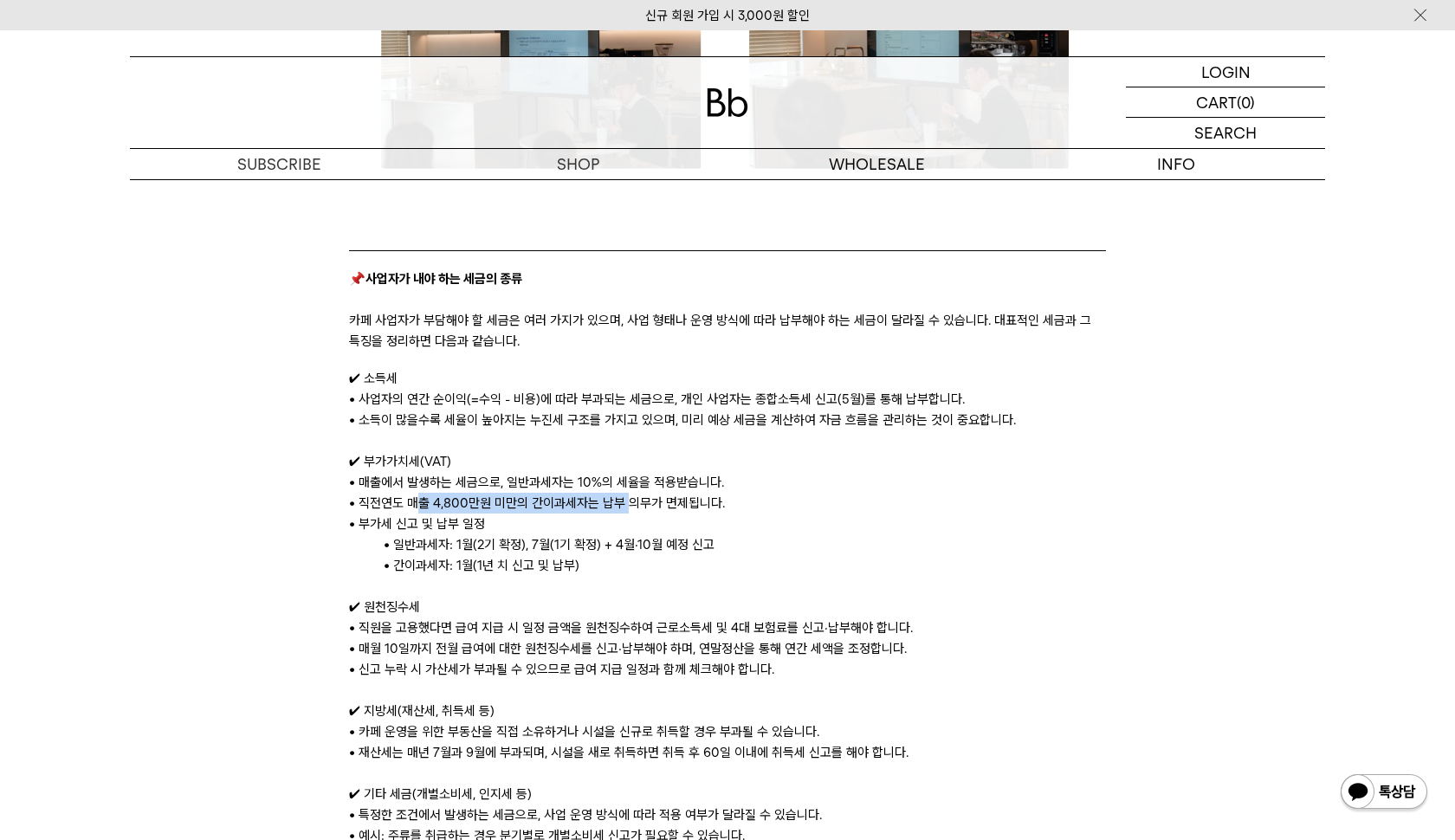 drag, startPoint x: 417, startPoint y: 499, endPoint x: 632, endPoint y: 507, distance: 215.14879 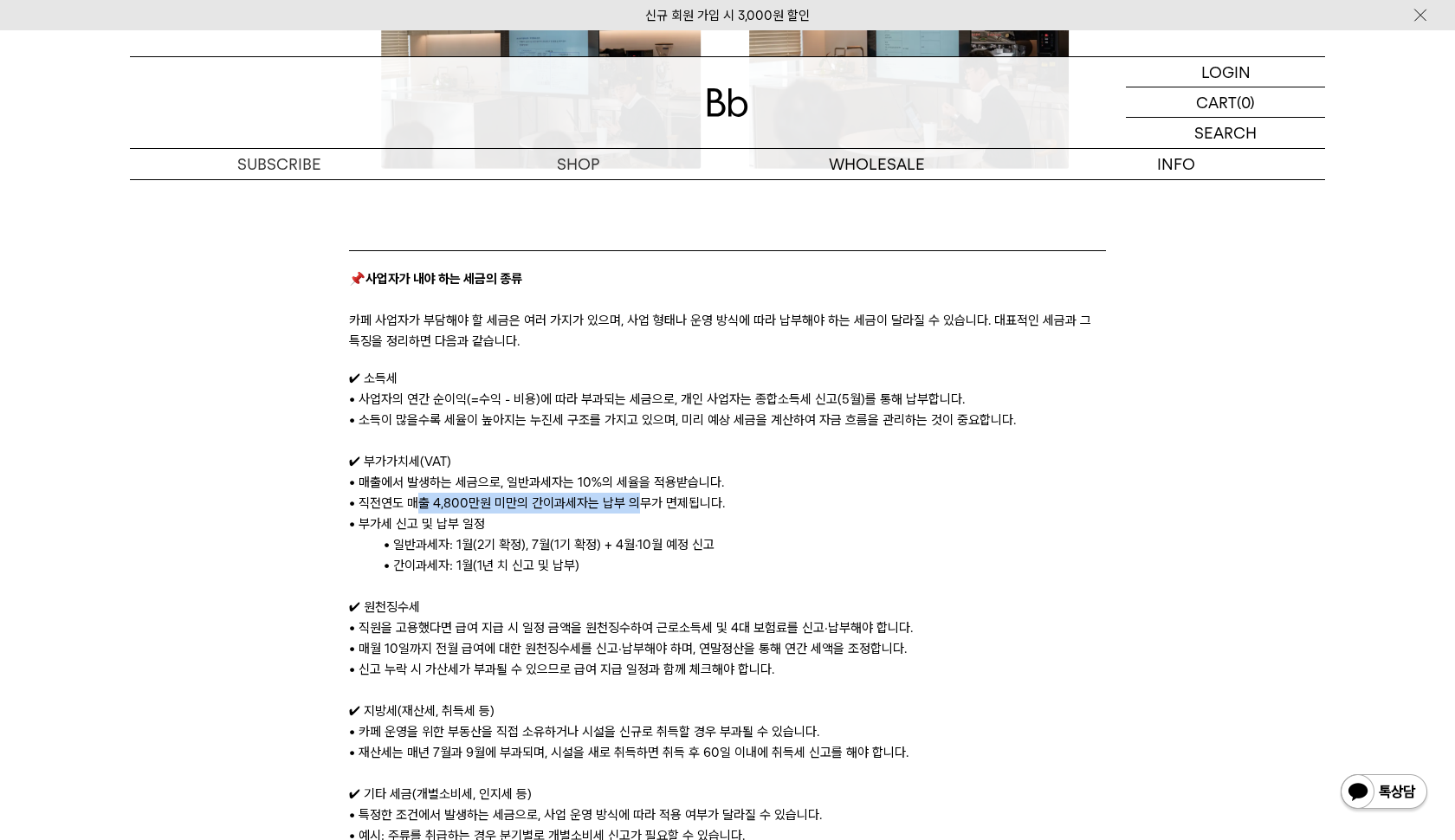 click on "• 직전연도 매출 4,800만원 미만의 간이과세자는 납부 의무가 면제됩니다." at bounding box center (727, 503) 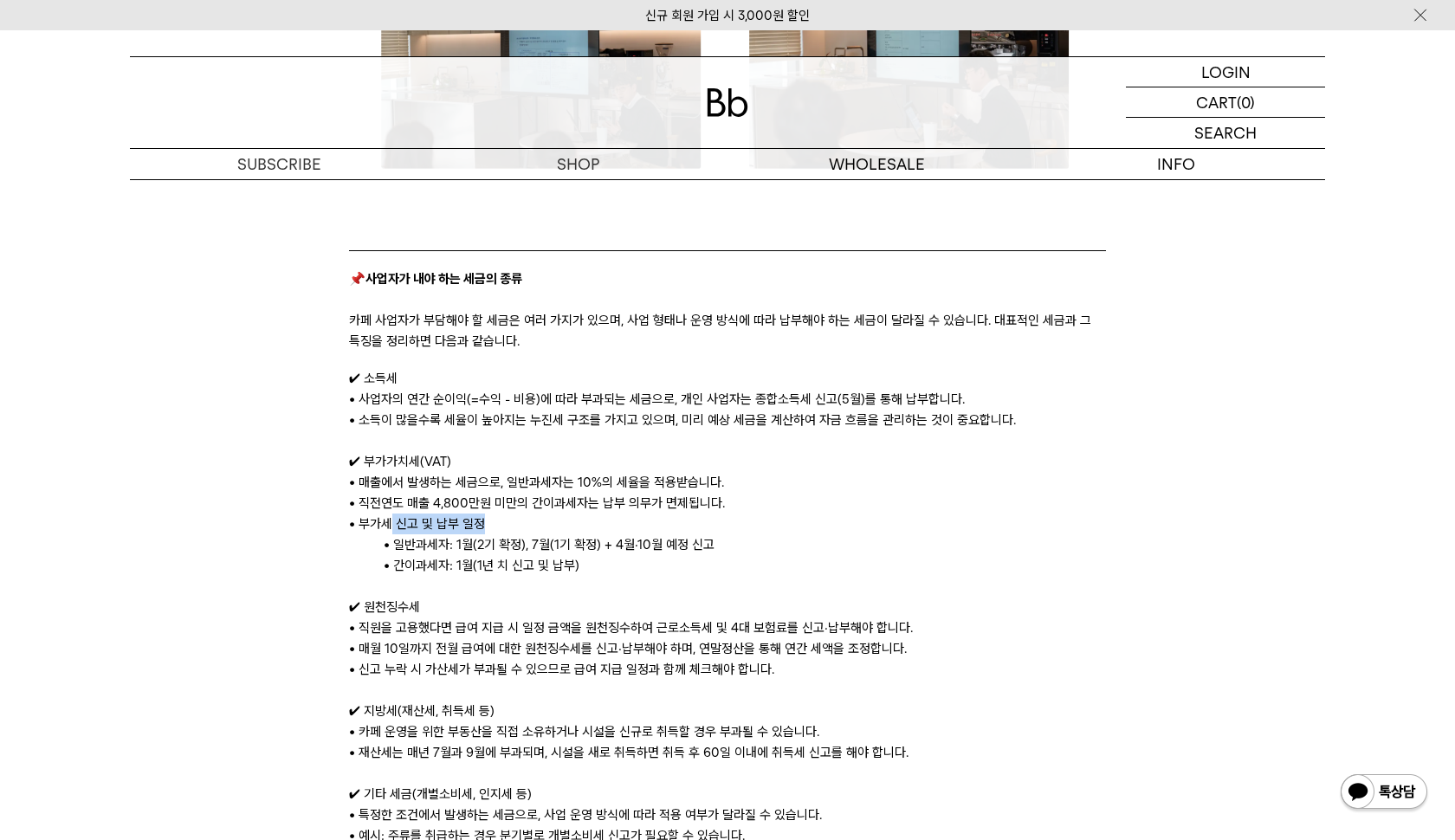 drag, startPoint x: 391, startPoint y: 520, endPoint x: 546, endPoint y: 524, distance: 155.0516 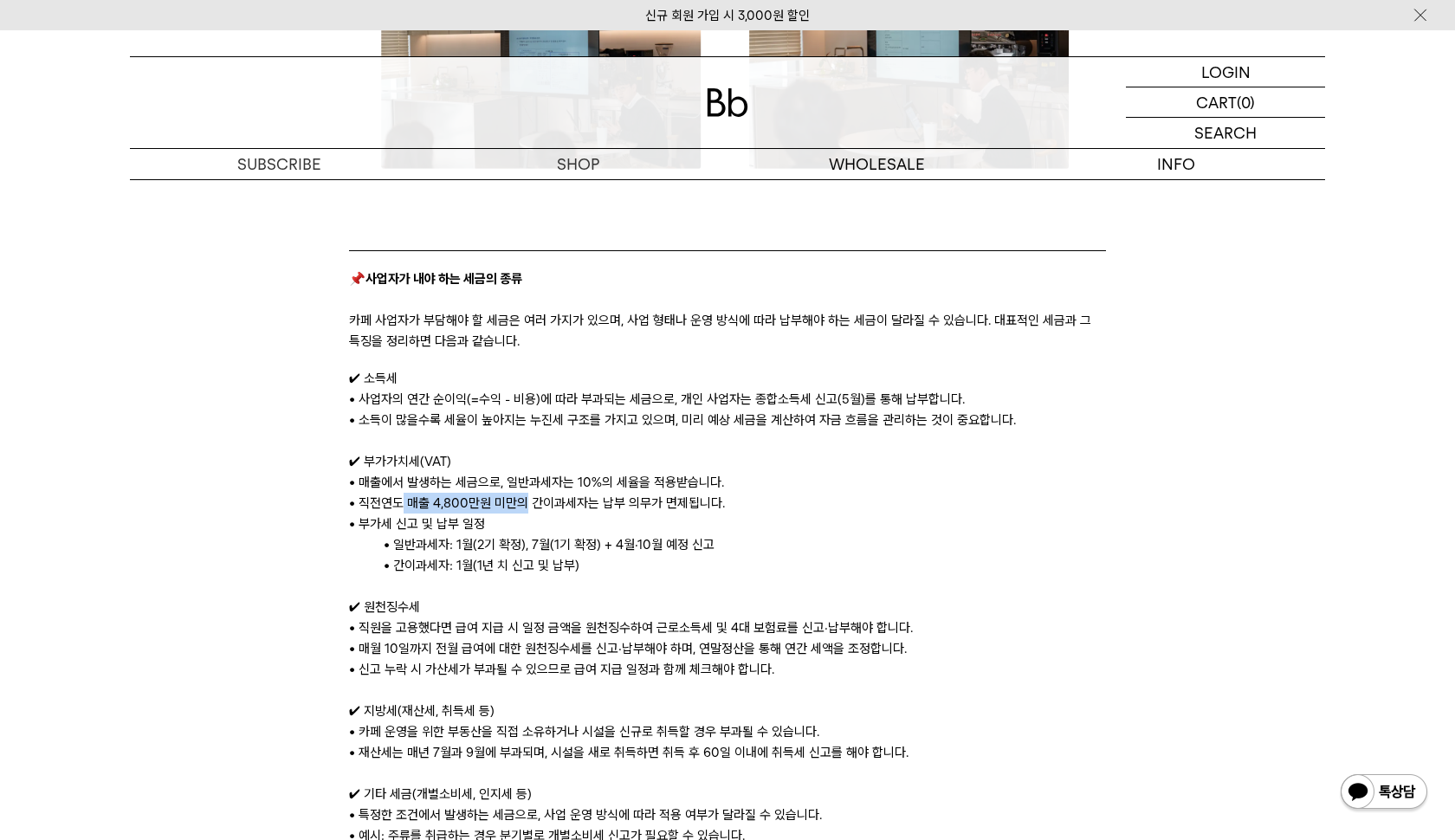 drag, startPoint x: 400, startPoint y: 508, endPoint x: 521, endPoint y: 506, distance: 121.01653 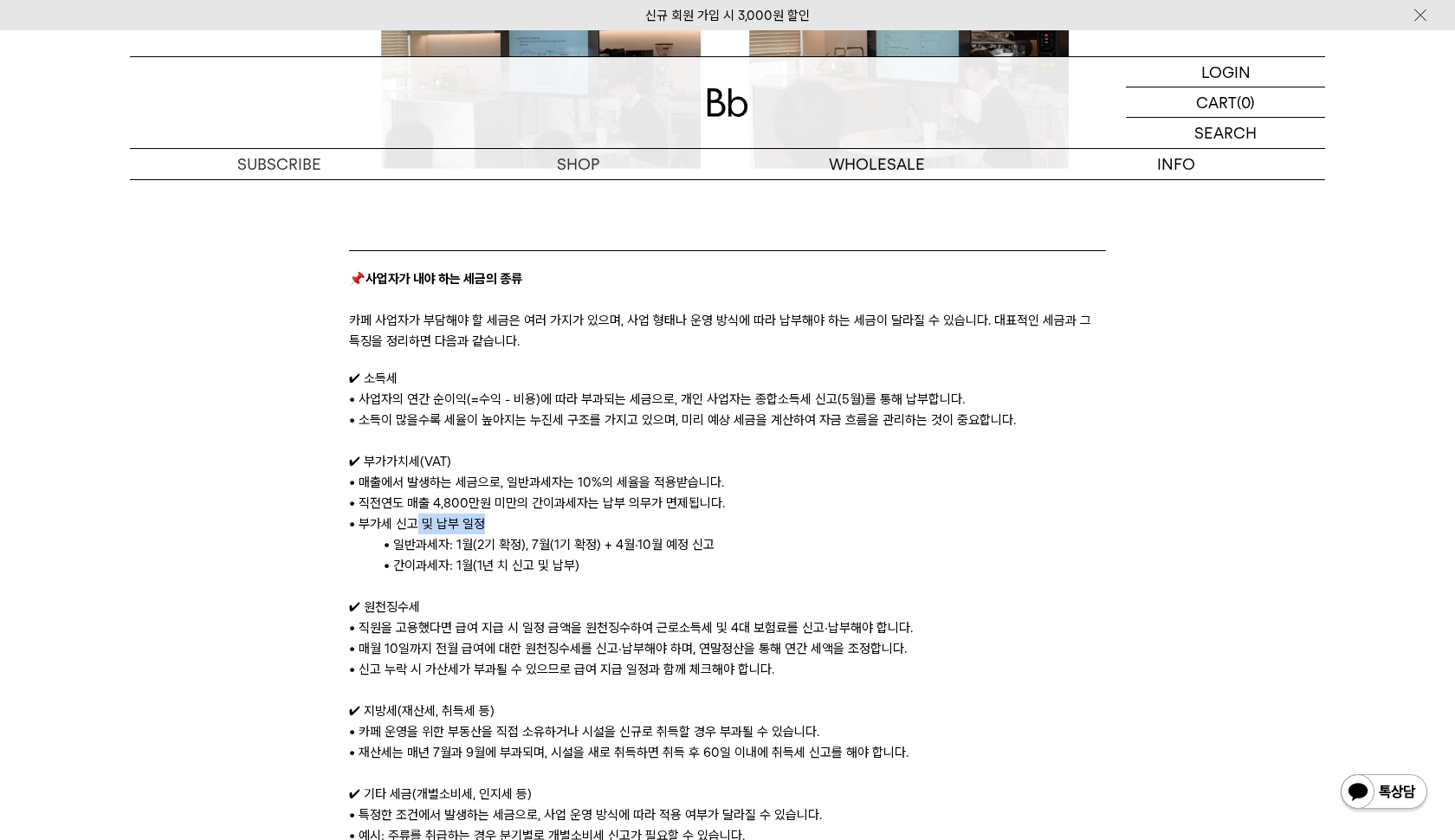 drag, startPoint x: 413, startPoint y: 520, endPoint x: 519, endPoint y: 518, distance: 106.018866 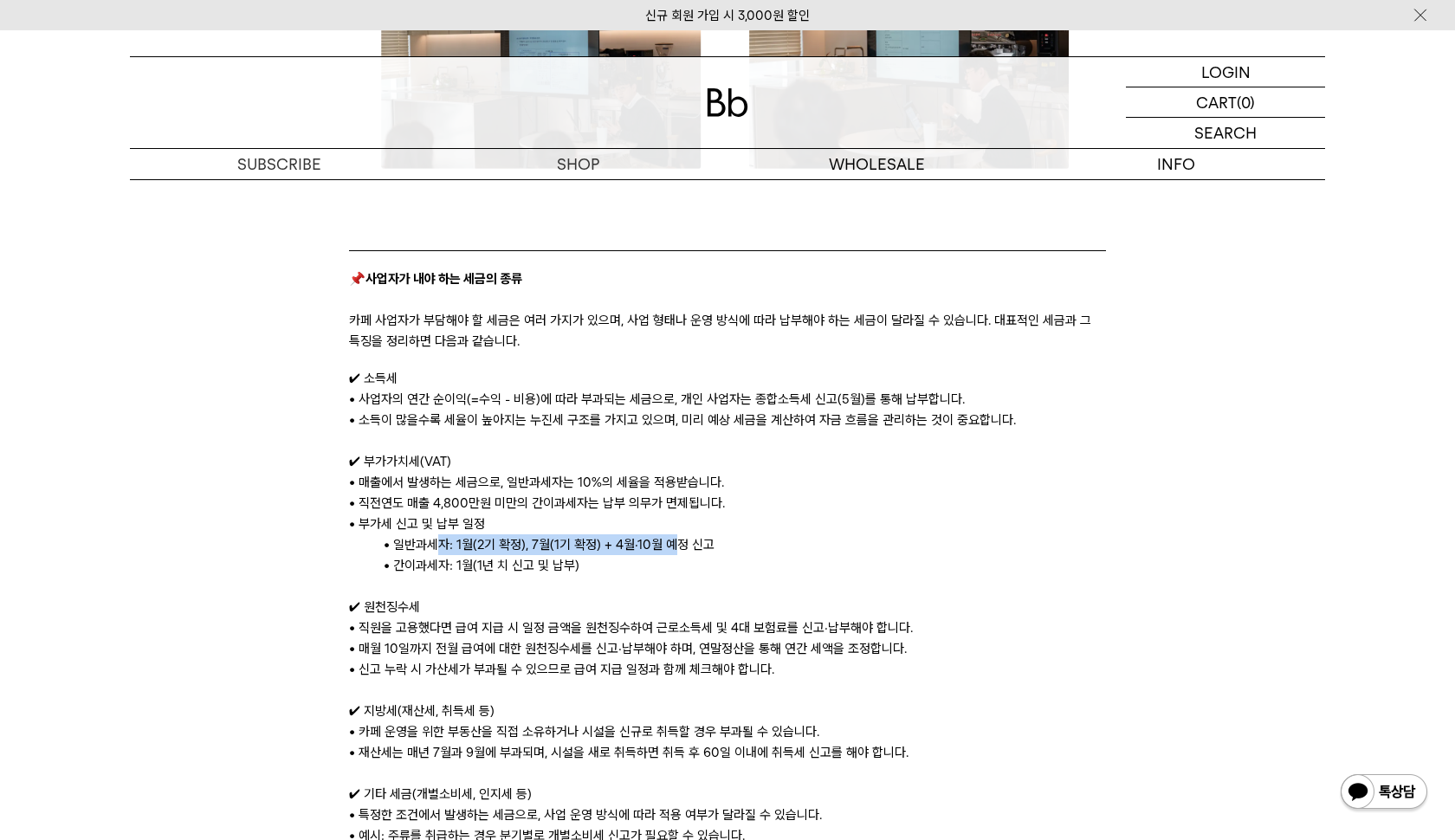 drag, startPoint x: 436, startPoint y: 548, endPoint x: 668, endPoint y: 552, distance: 232.03448 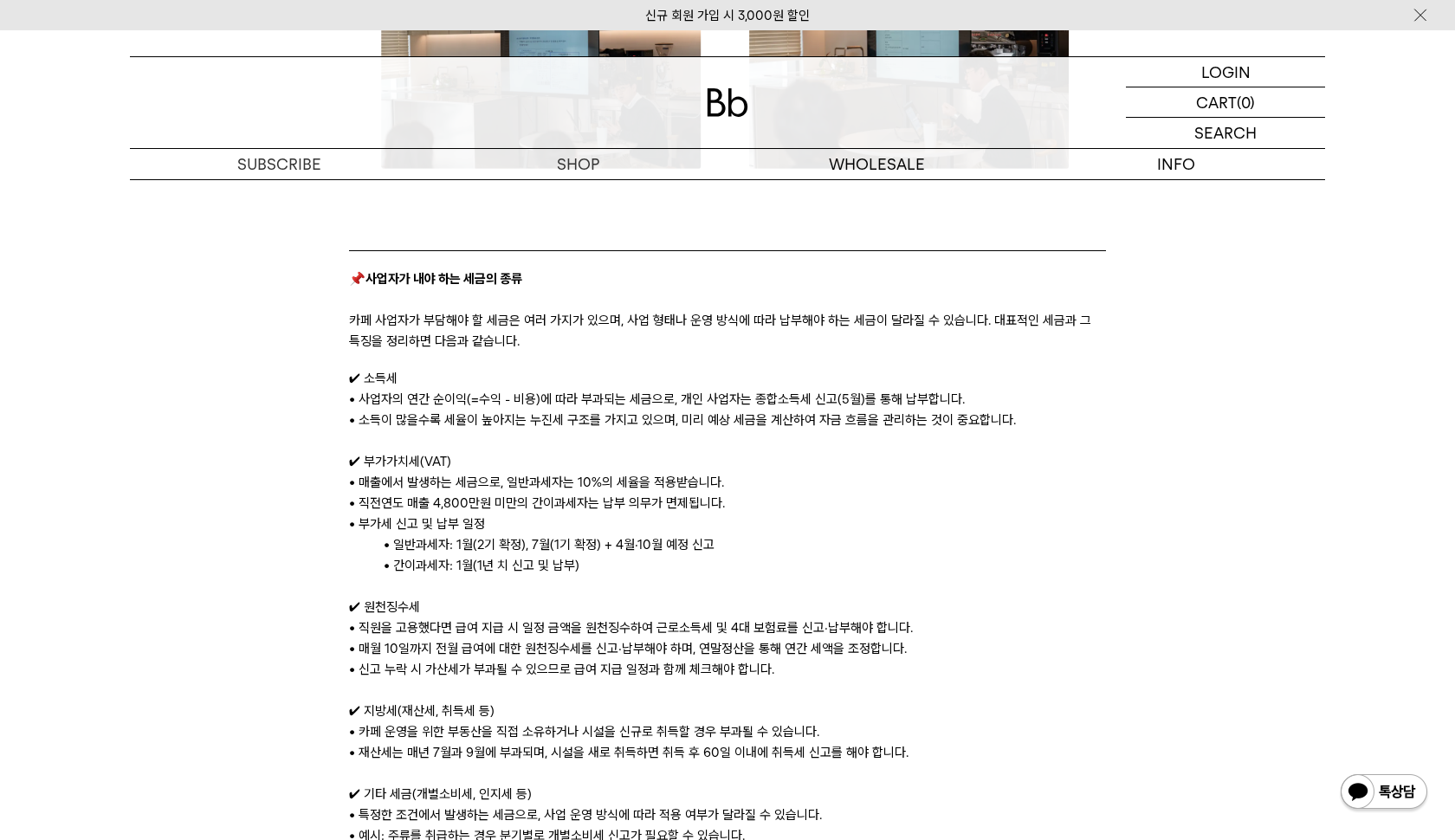 drag, startPoint x: 449, startPoint y: 578, endPoint x: 540, endPoint y: 577, distance: 91.005494 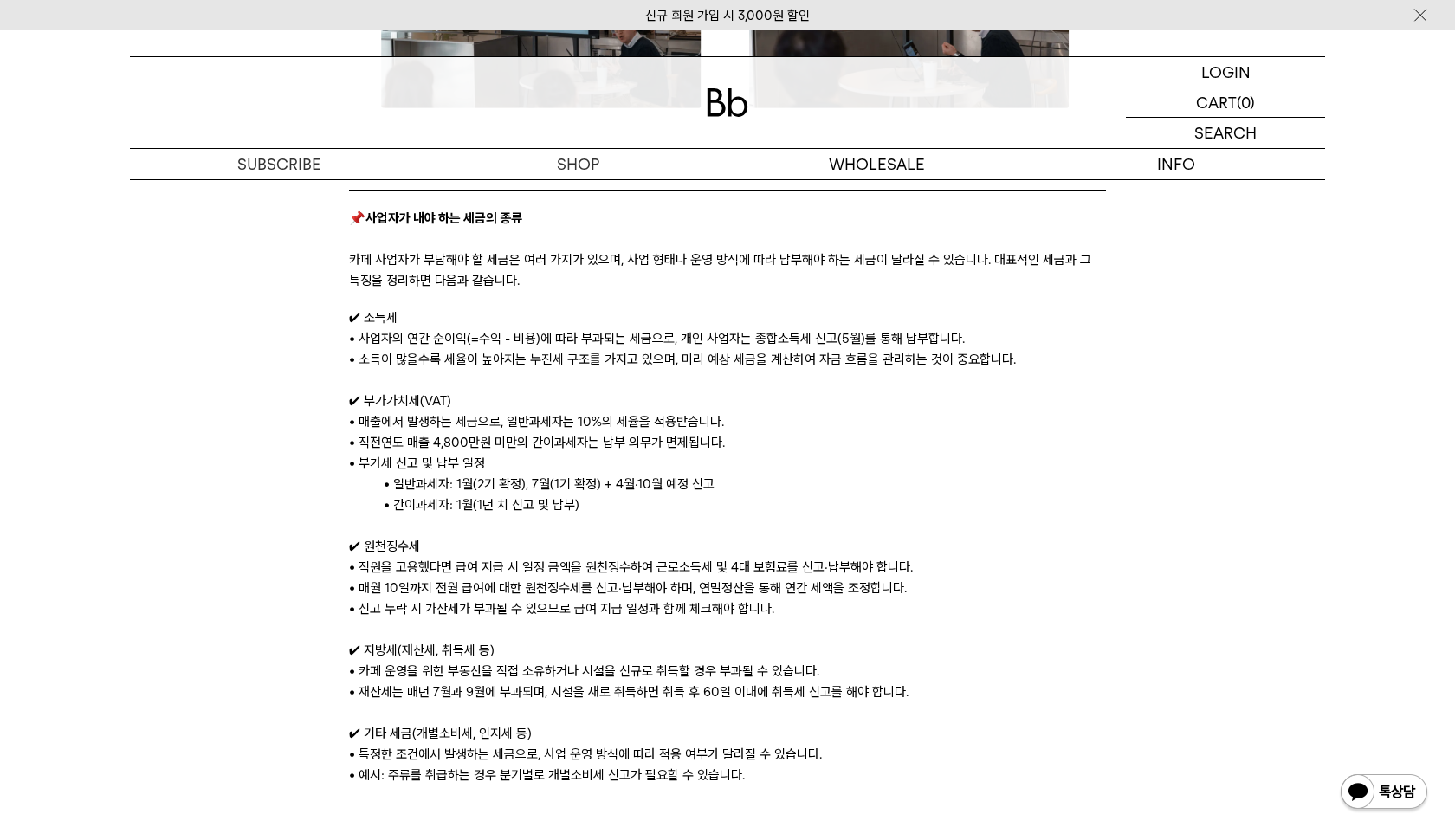 scroll, scrollTop: 1200, scrollLeft: 0, axis: vertical 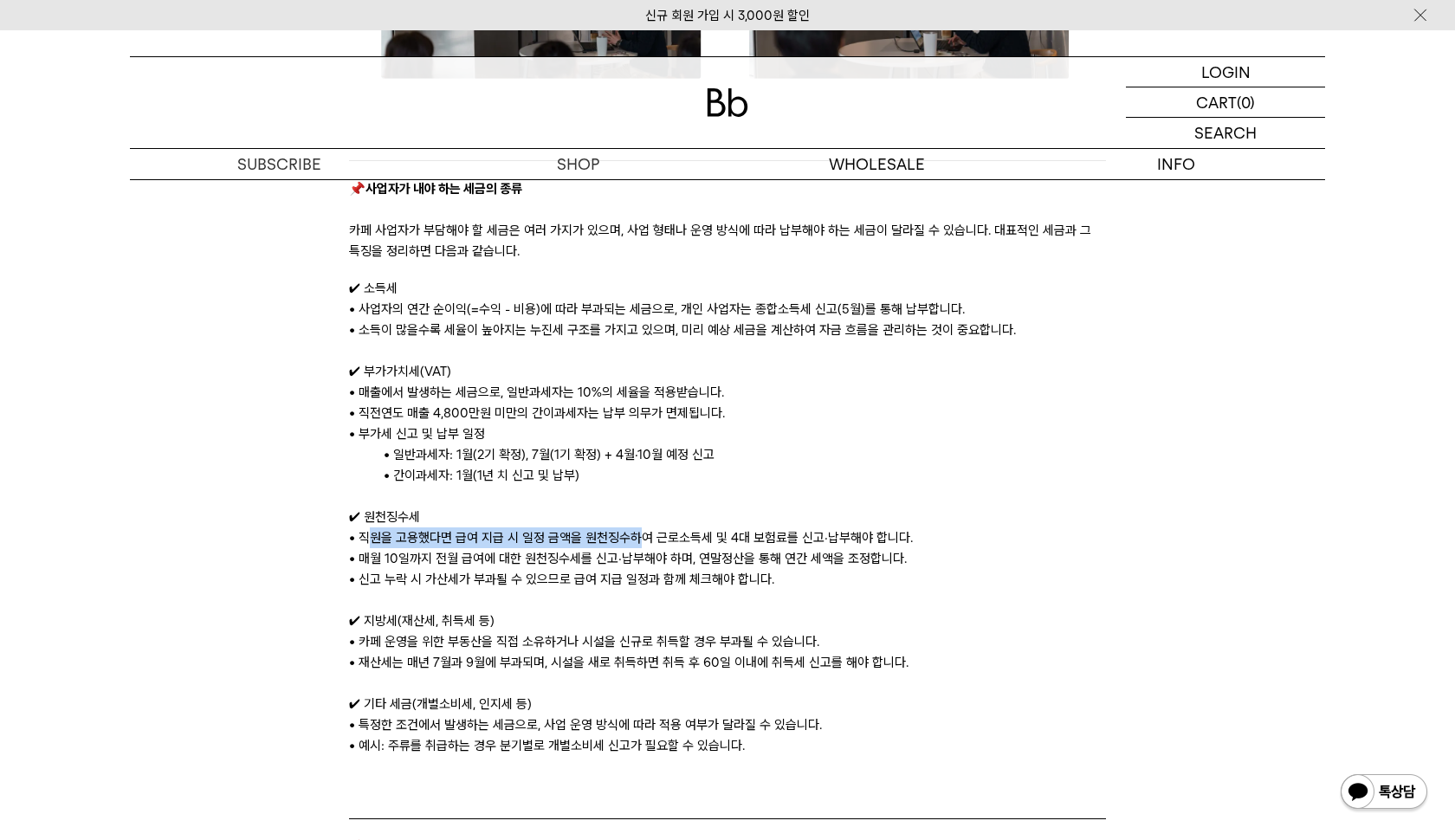drag, startPoint x: 374, startPoint y: 536, endPoint x: 637, endPoint y: 539, distance: 263.0171 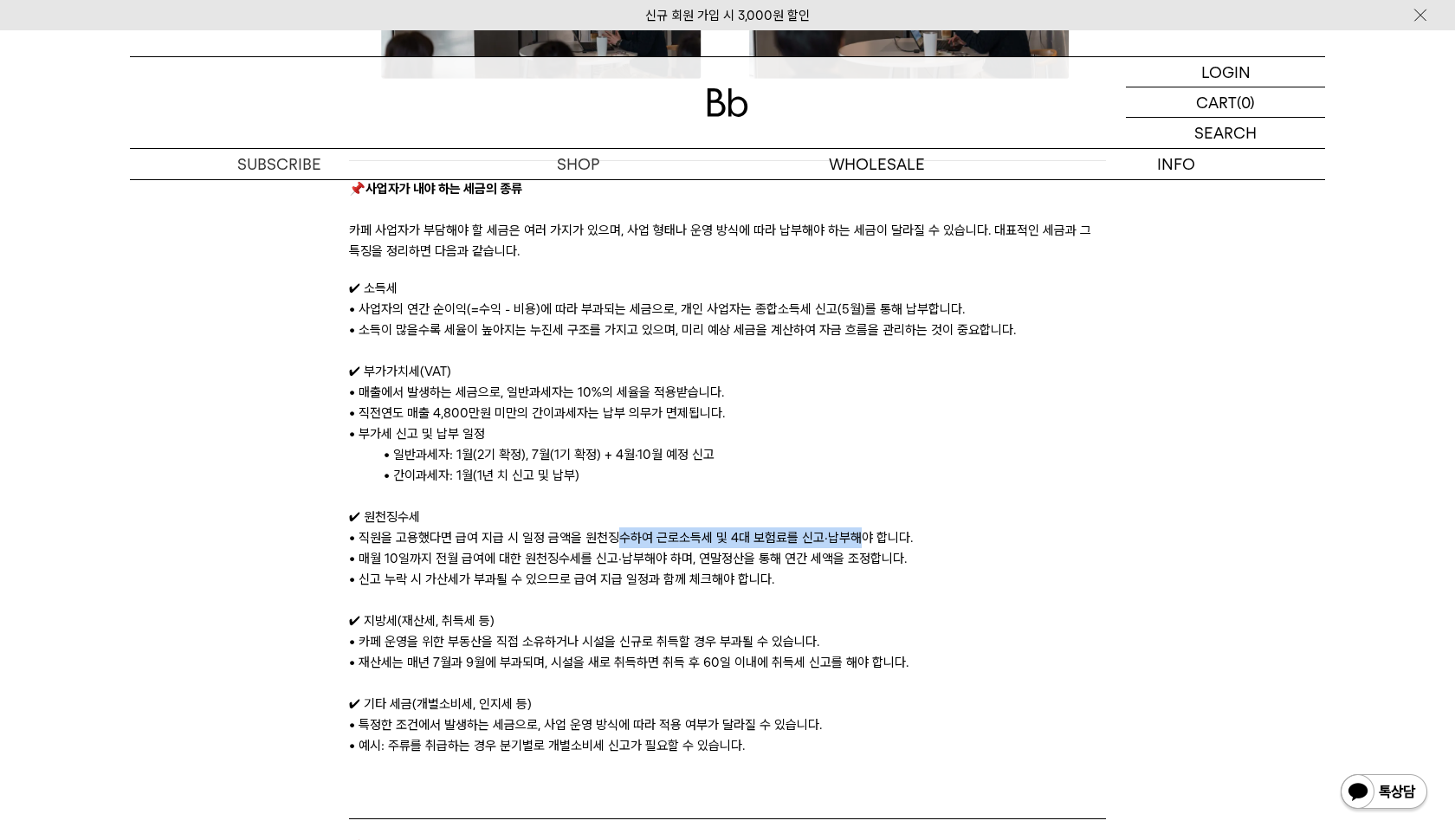 drag, startPoint x: 616, startPoint y: 541, endPoint x: 856, endPoint y: 541, distance: 240 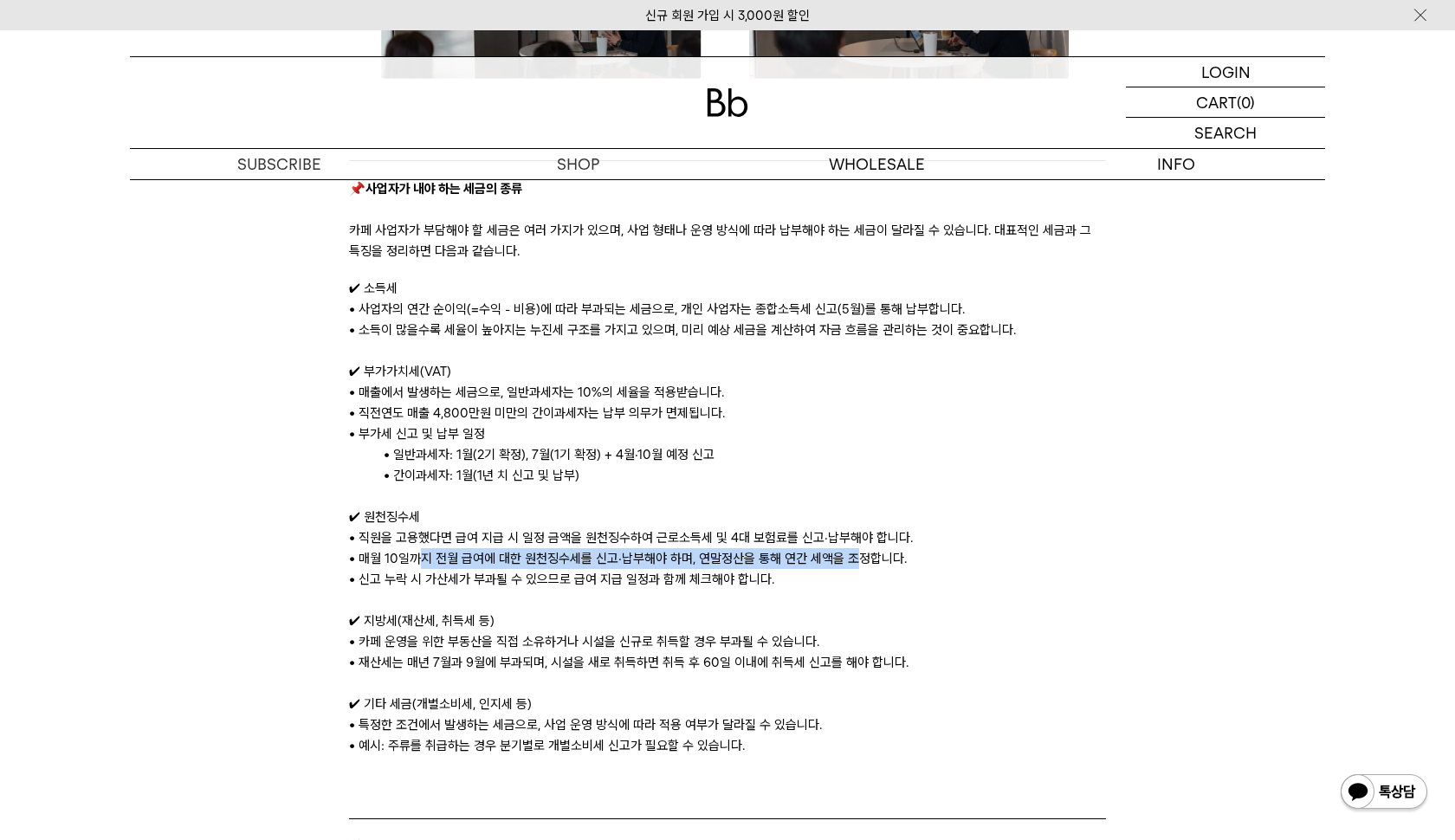 drag, startPoint x: 425, startPoint y: 560, endPoint x: 850, endPoint y: 564, distance: 425.01882 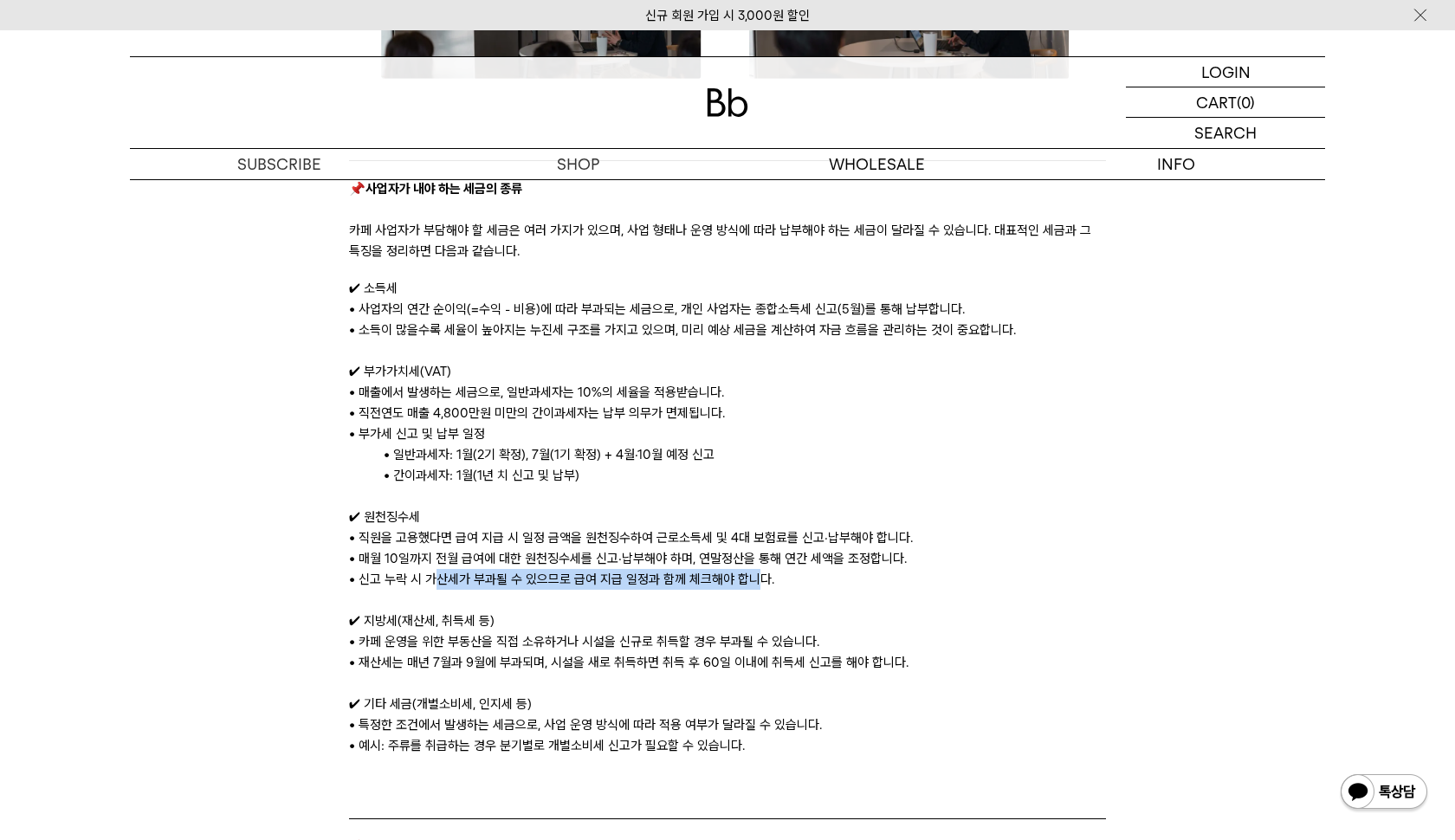 drag, startPoint x: 433, startPoint y: 583, endPoint x: 754, endPoint y: 582, distance: 321.00156 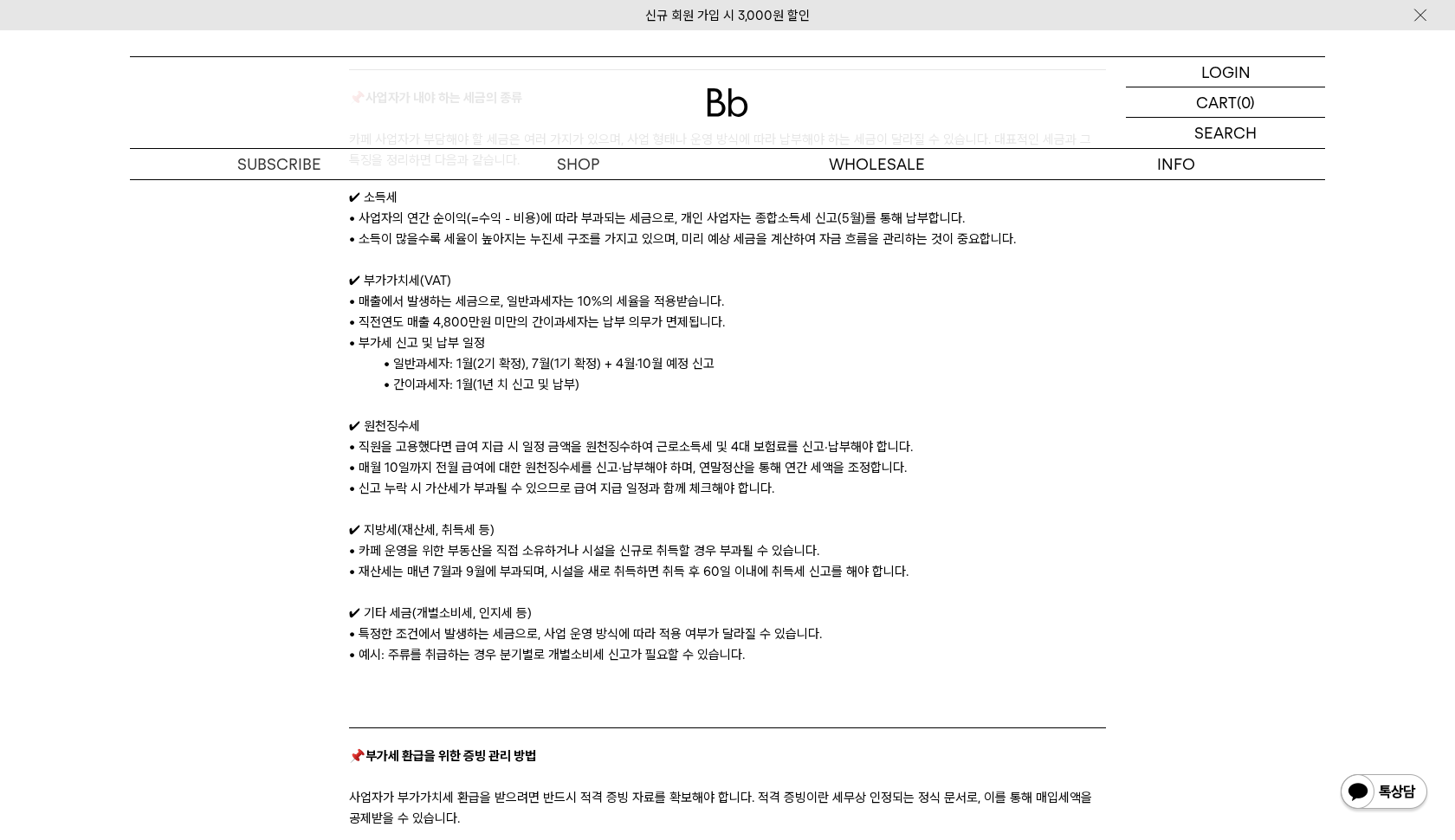 scroll, scrollTop: 1293, scrollLeft: 0, axis: vertical 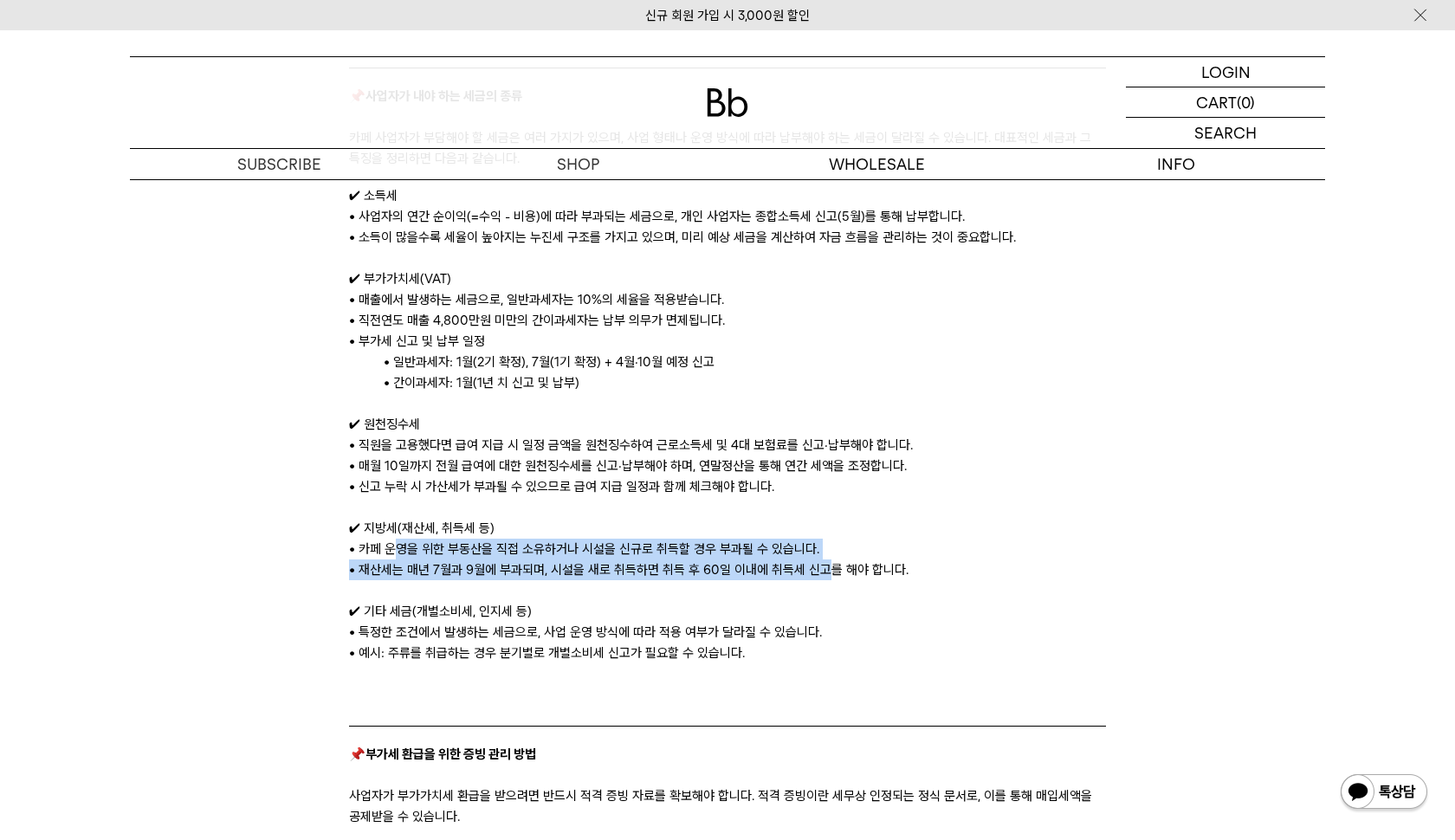 drag, startPoint x: 393, startPoint y: 555, endPoint x: 827, endPoint y: 566, distance: 434.13938 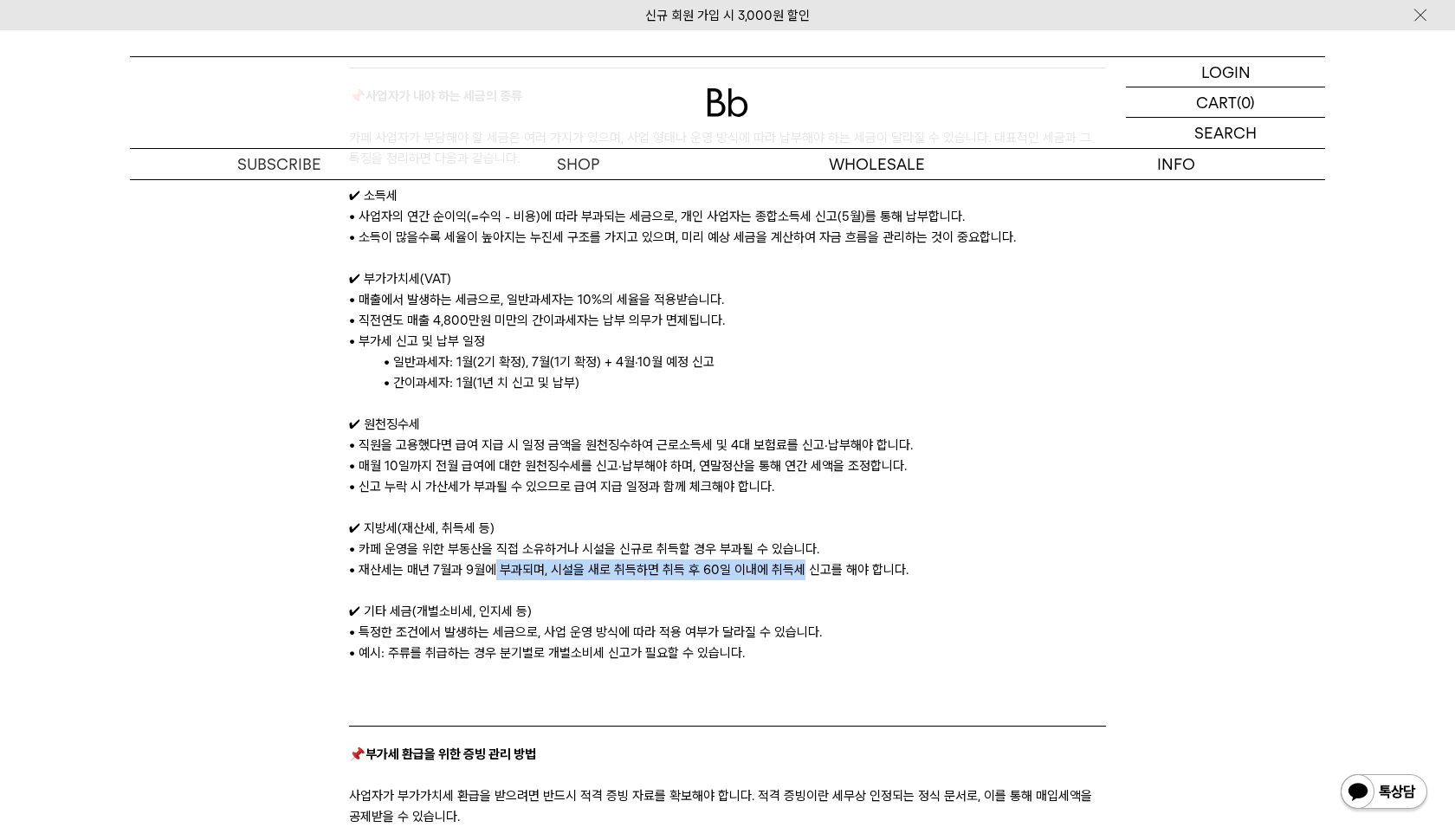 drag, startPoint x: 489, startPoint y: 570, endPoint x: 797, endPoint y: 572, distance: 308.00649 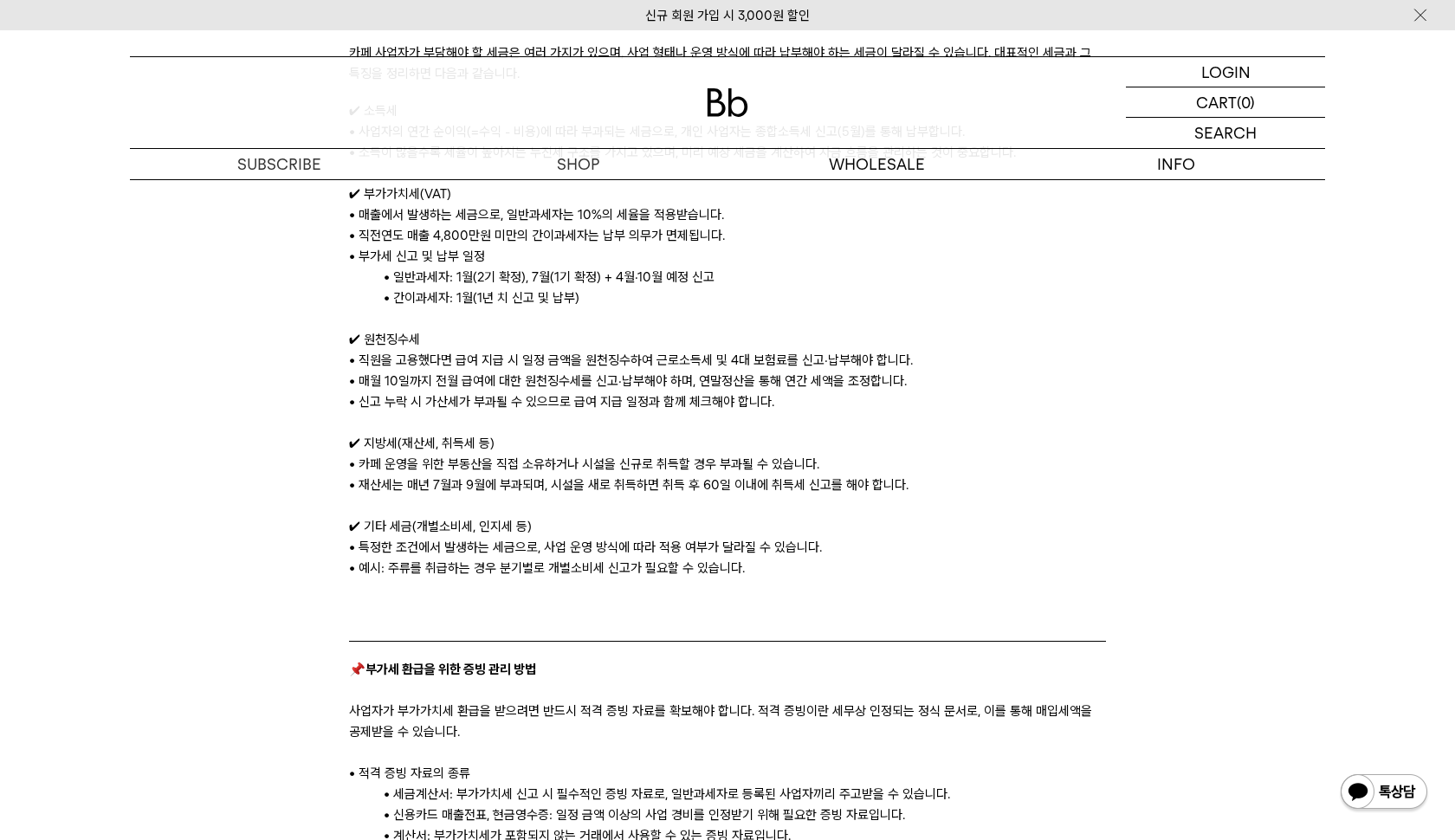 scroll, scrollTop: 1393, scrollLeft: 0, axis: vertical 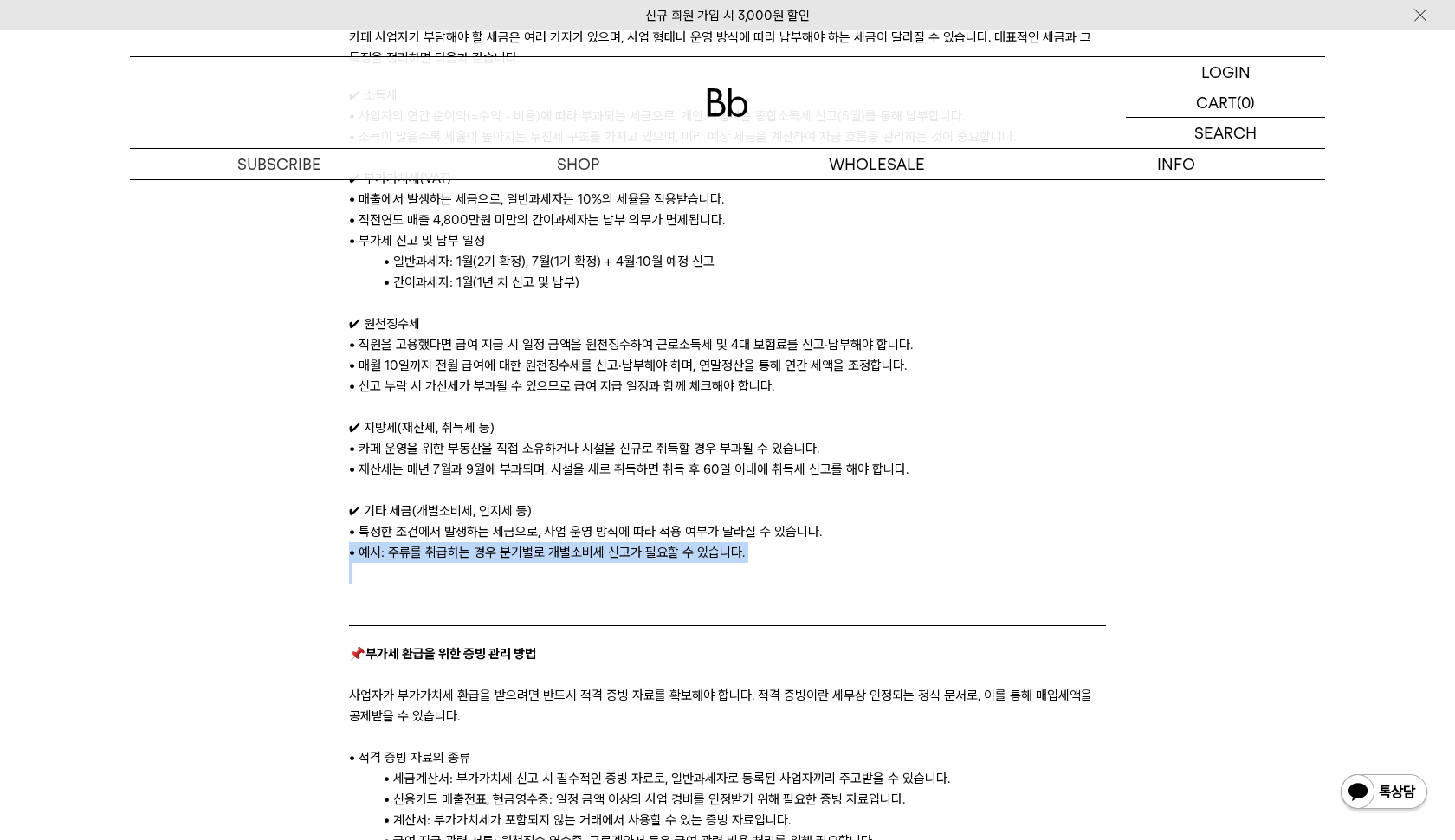 drag, startPoint x: 404, startPoint y: 541, endPoint x: 786, endPoint y: 564, distance: 382.69178 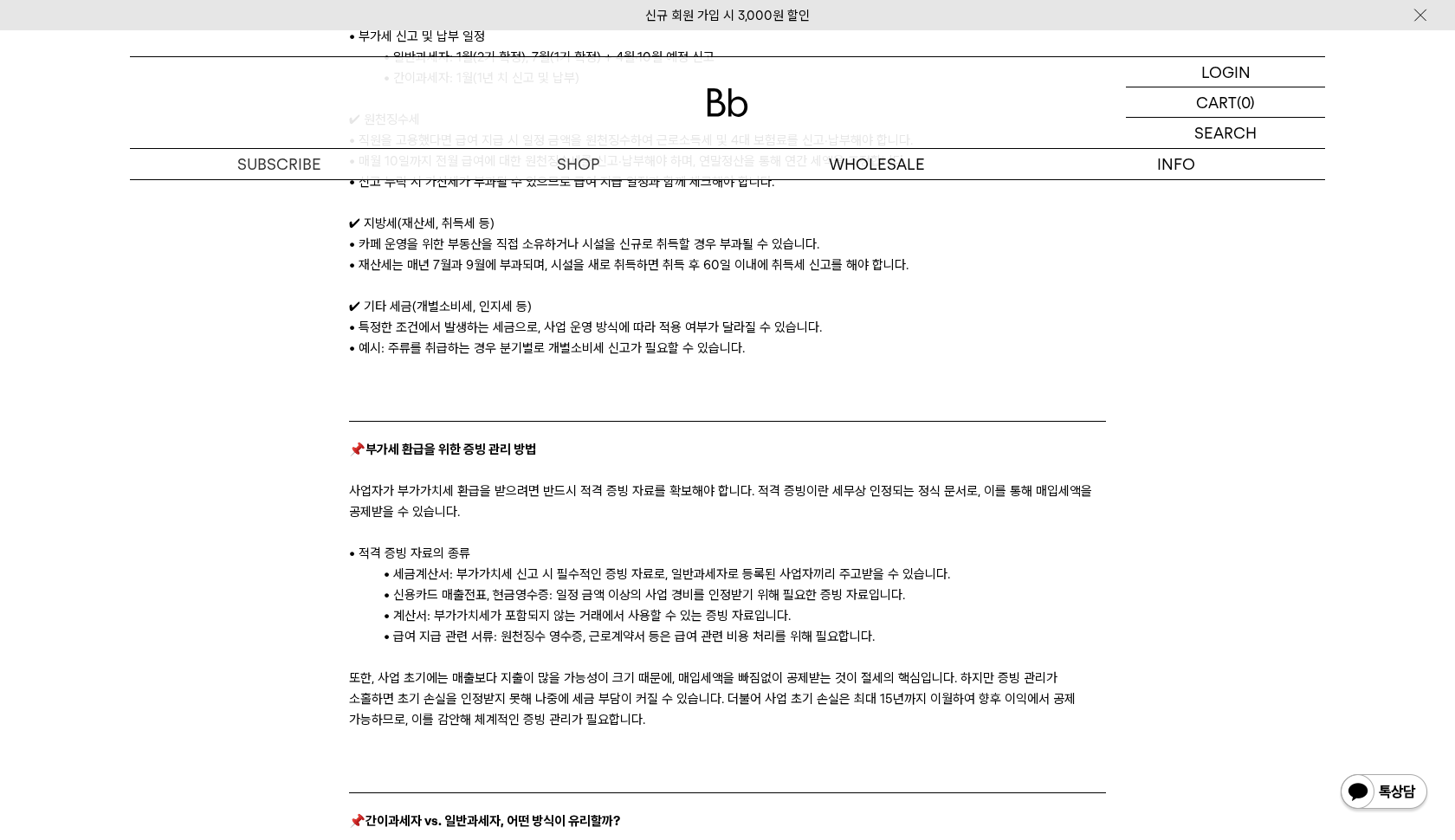 scroll, scrollTop: 1618, scrollLeft: 0, axis: vertical 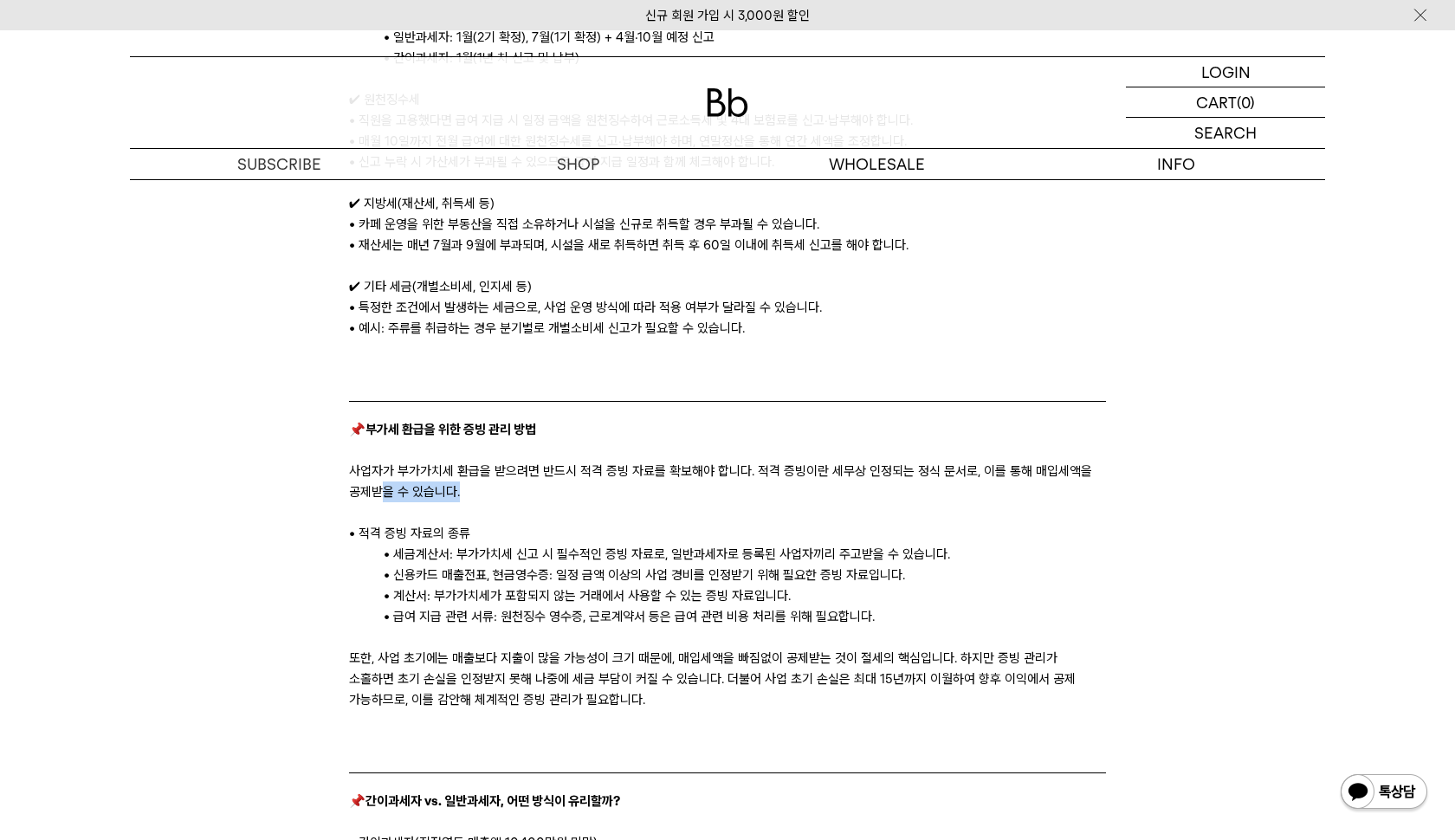 drag, startPoint x: 384, startPoint y: 479, endPoint x: 792, endPoint y: 479, distance: 408 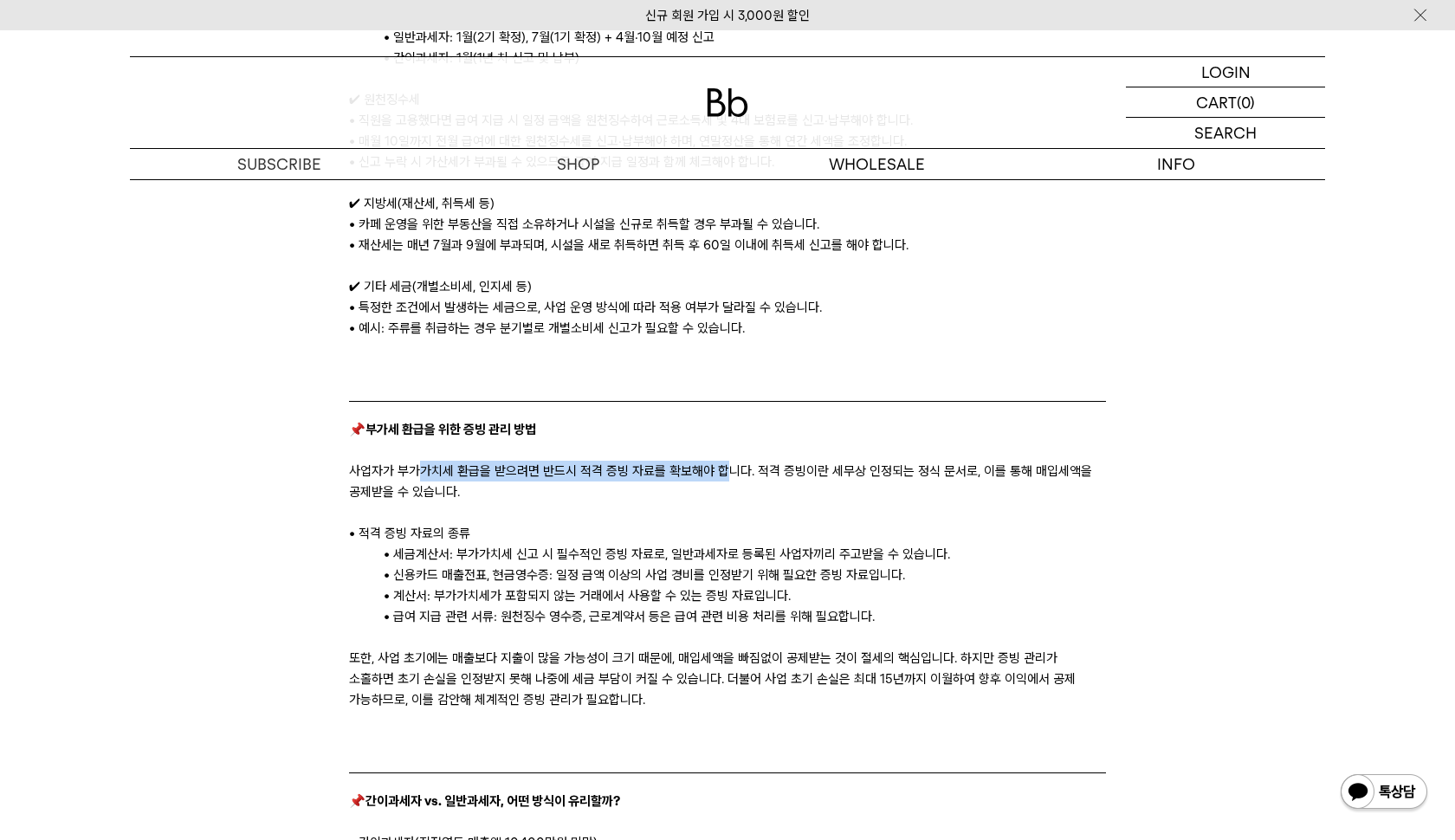 drag, startPoint x: 416, startPoint y: 471, endPoint x: 722, endPoint y: 470, distance: 306.0016 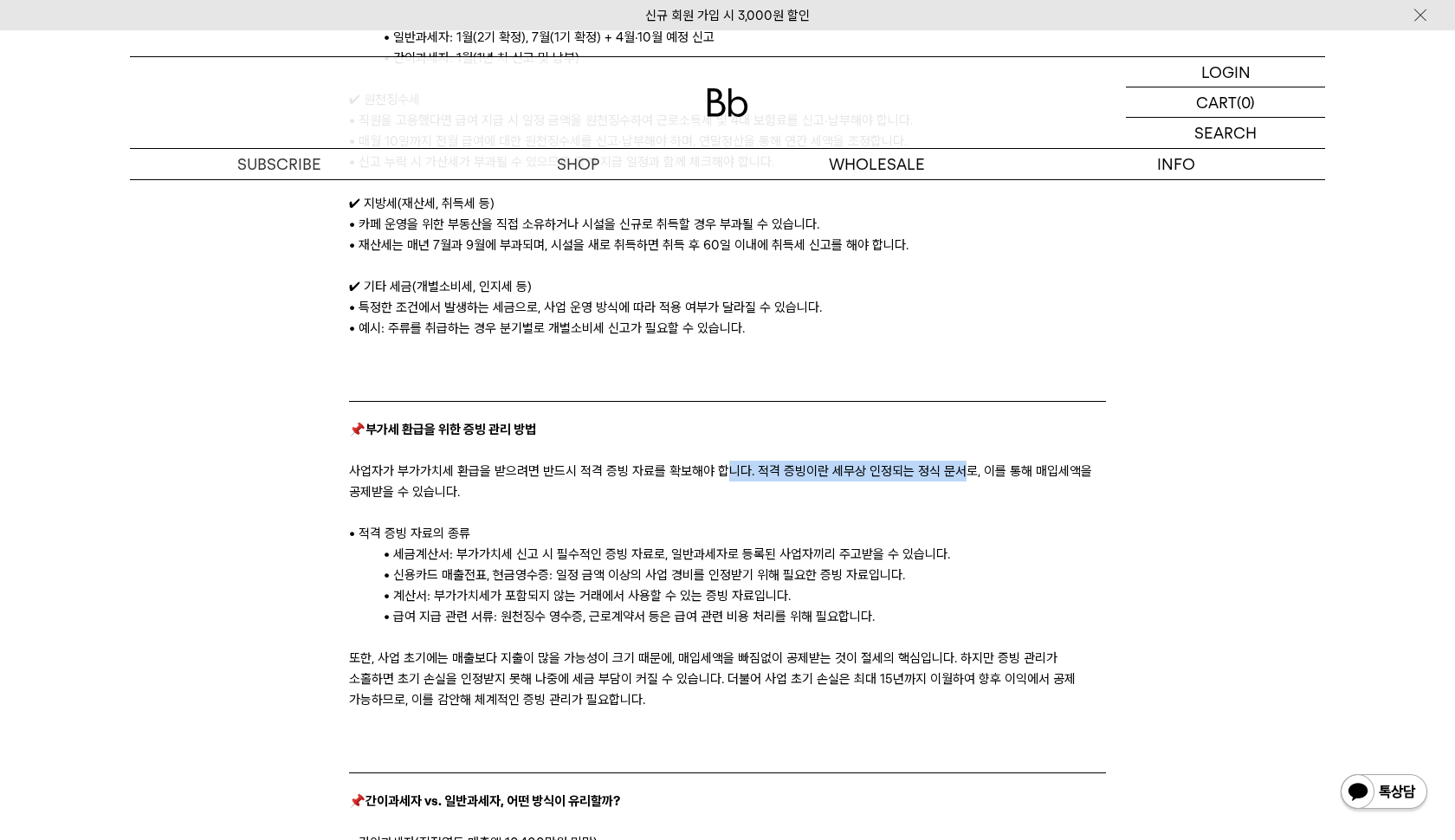 drag, startPoint x: 723, startPoint y: 470, endPoint x: 960, endPoint y: 468, distance: 237.0084 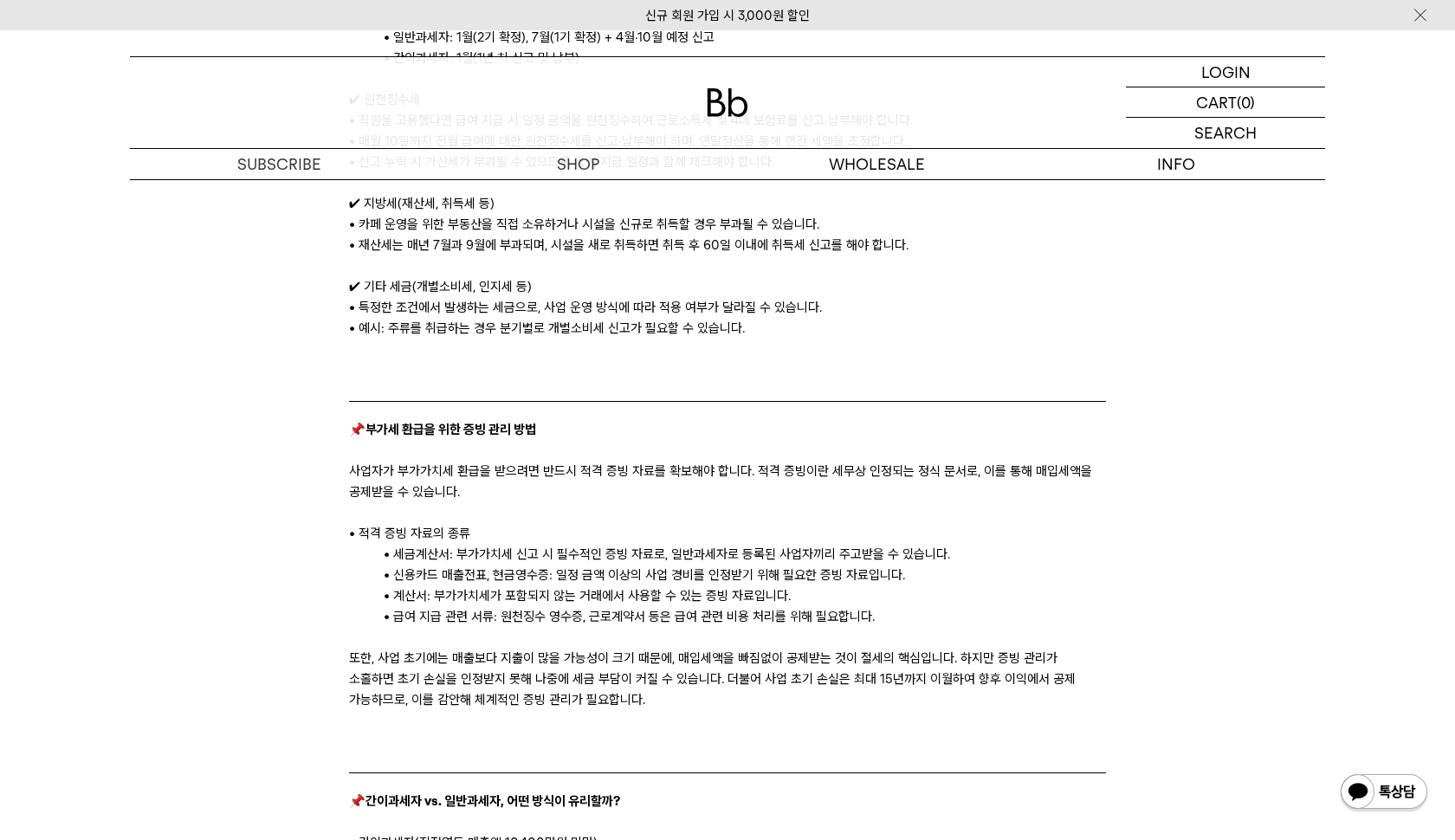 click on "사업자가 부가가치세 환급을 받으려면 반드시 적격 증빙 자료를 확보해야 합니다. 적격 증빙이란 세무상 인정되는 정식 문서로, 이를 통해 매입세액을 공제받을 수 있습니다." at bounding box center [727, 481] 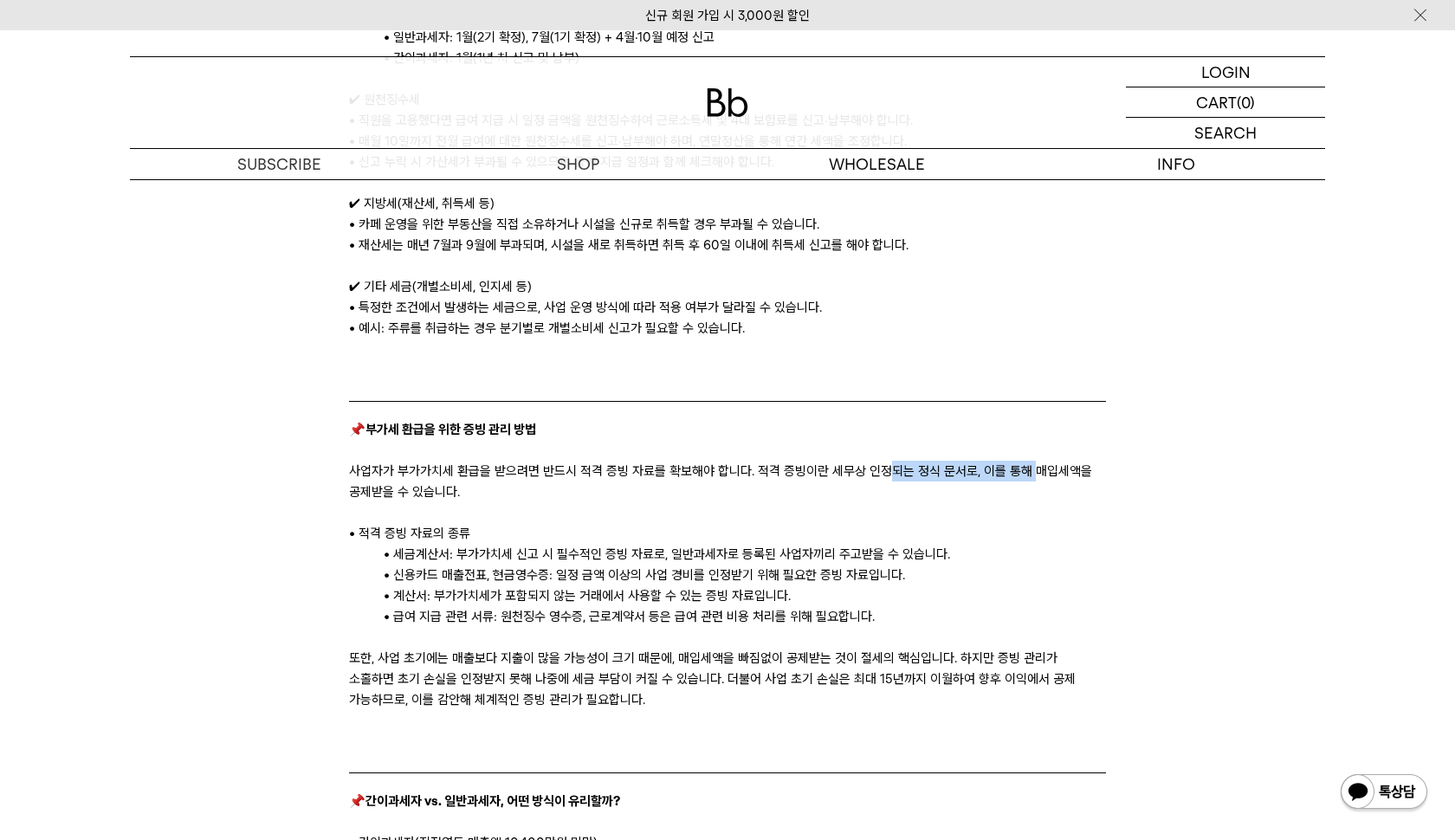 drag, startPoint x: 883, startPoint y: 473, endPoint x: 1030, endPoint y: 473, distance: 147 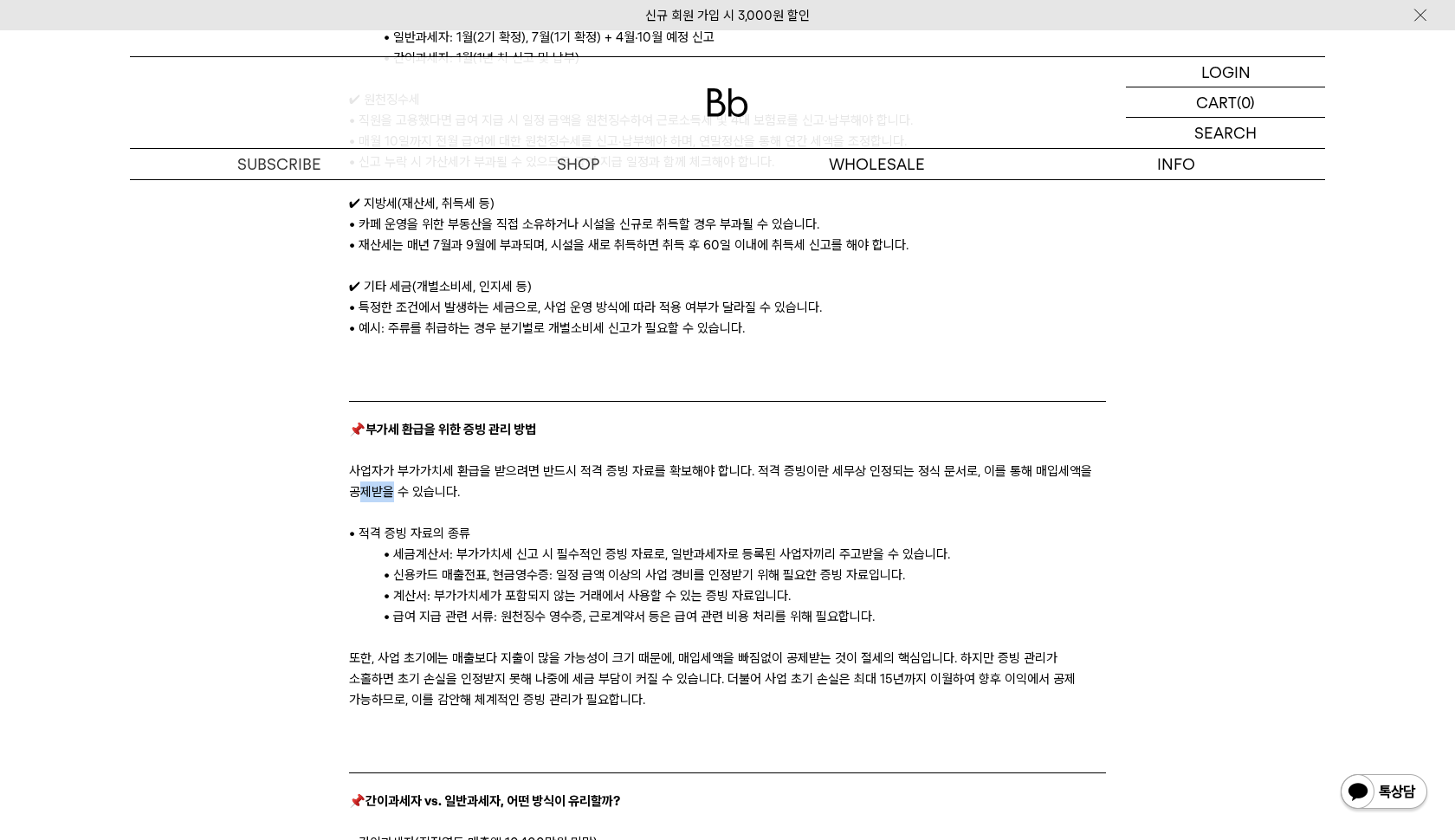 drag, startPoint x: 360, startPoint y: 499, endPoint x: 398, endPoint y: 499, distance: 38 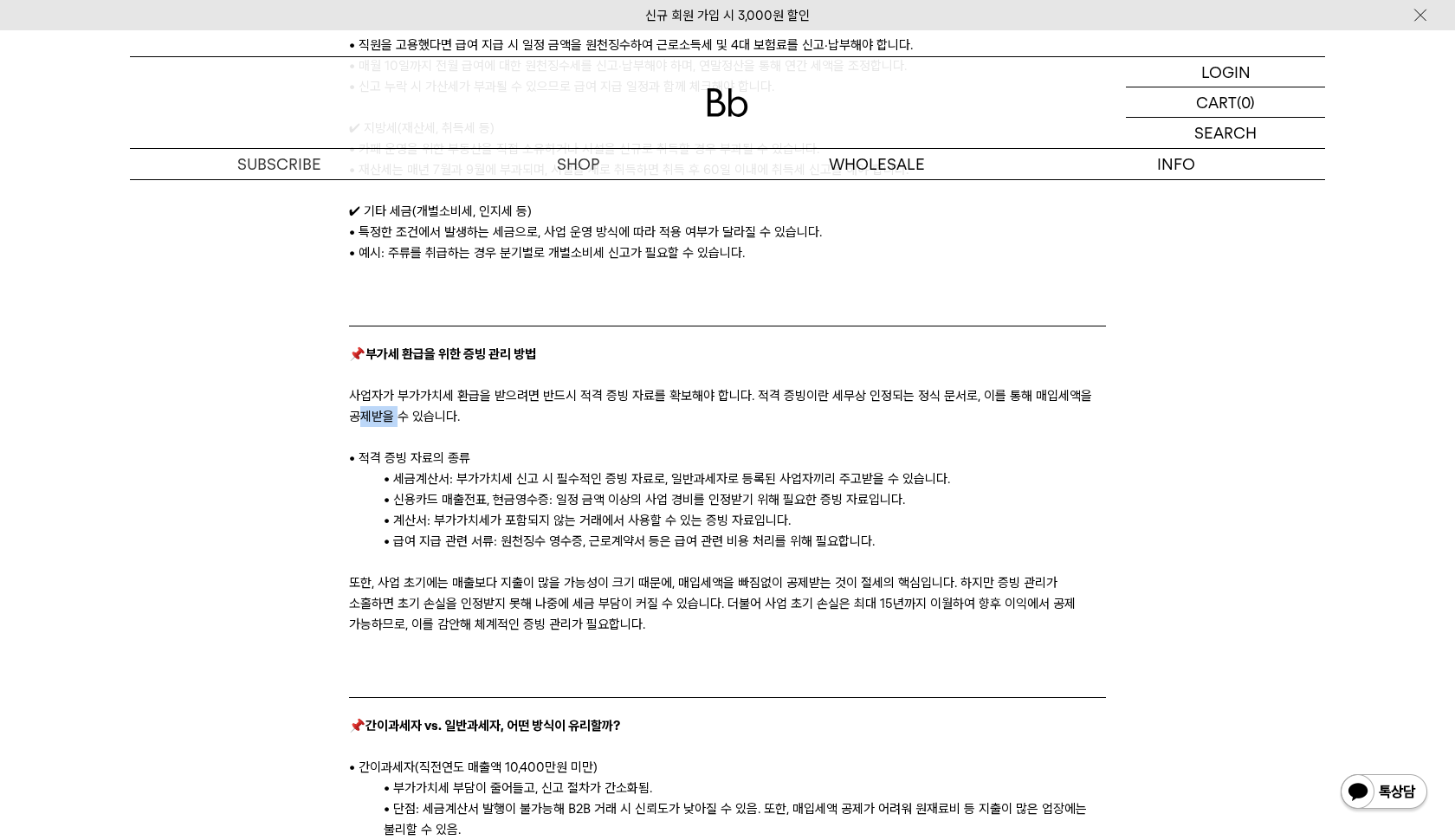 scroll, scrollTop: 1695, scrollLeft: 0, axis: vertical 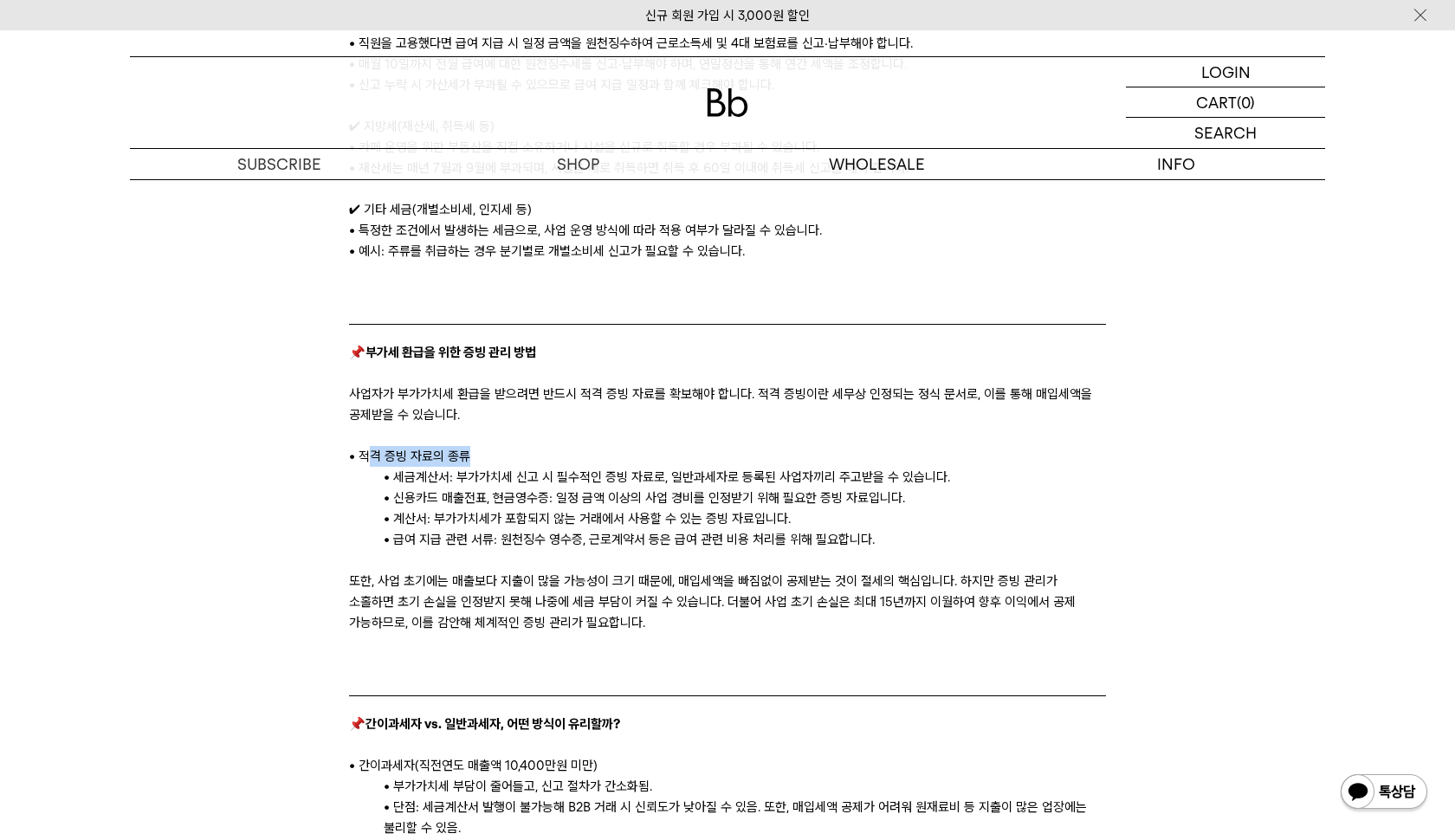 drag, startPoint x: 366, startPoint y: 461, endPoint x: 504, endPoint y: 462, distance: 138.00362 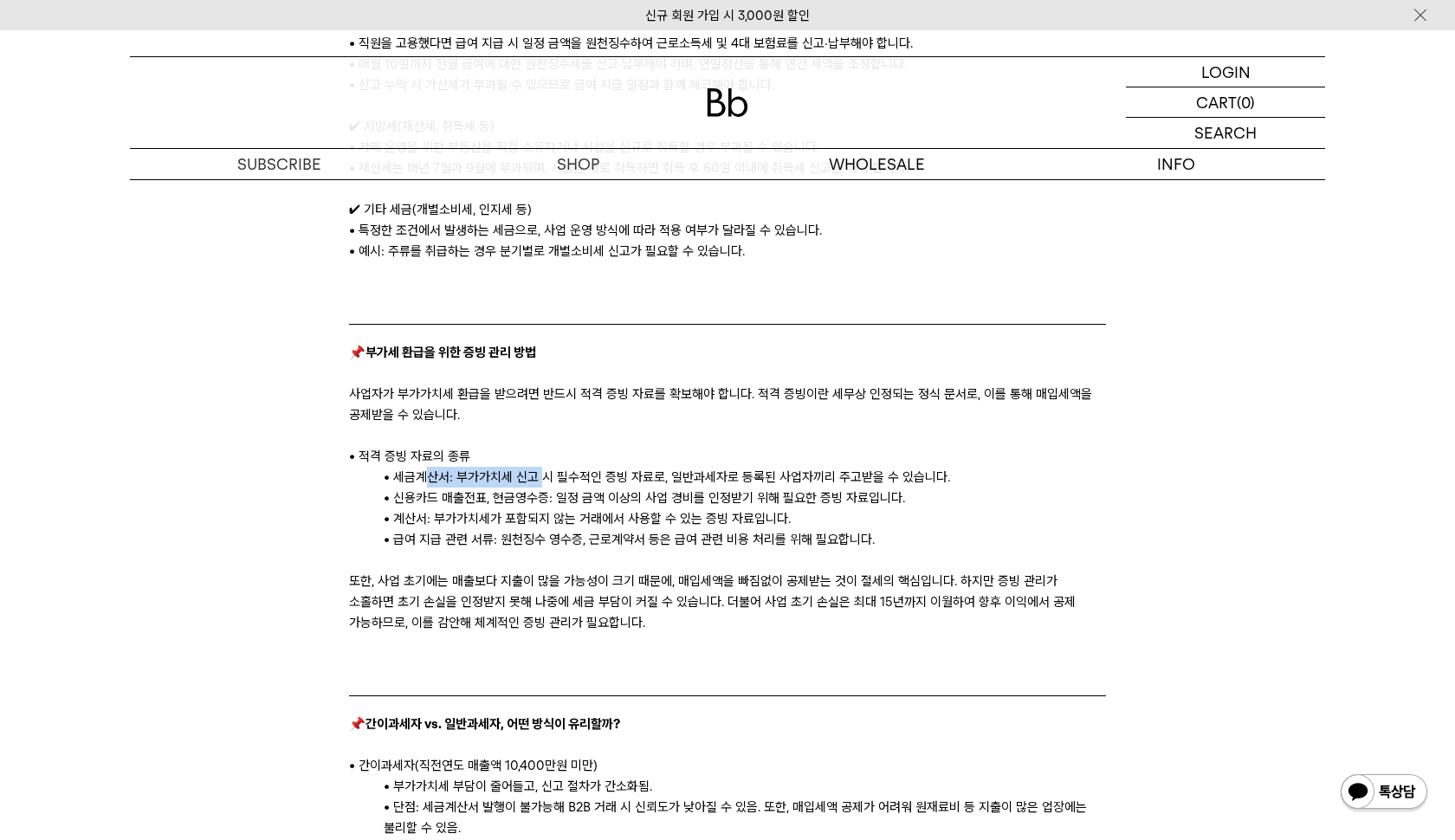 drag, startPoint x: 422, startPoint y: 478, endPoint x: 542, endPoint y: 478, distance: 120 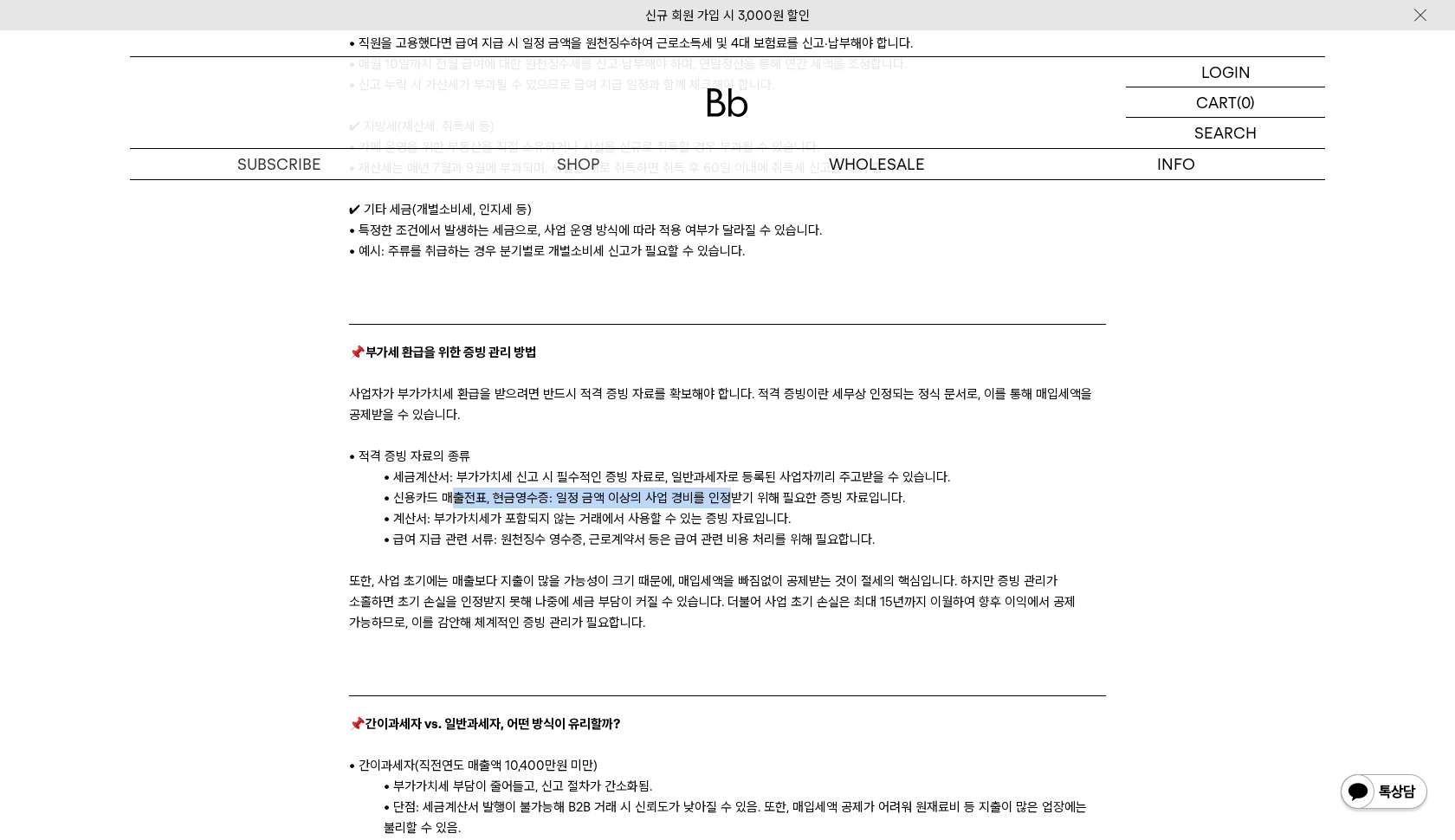 drag, startPoint x: 449, startPoint y: 498, endPoint x: 730, endPoint y: 497, distance: 281.00178 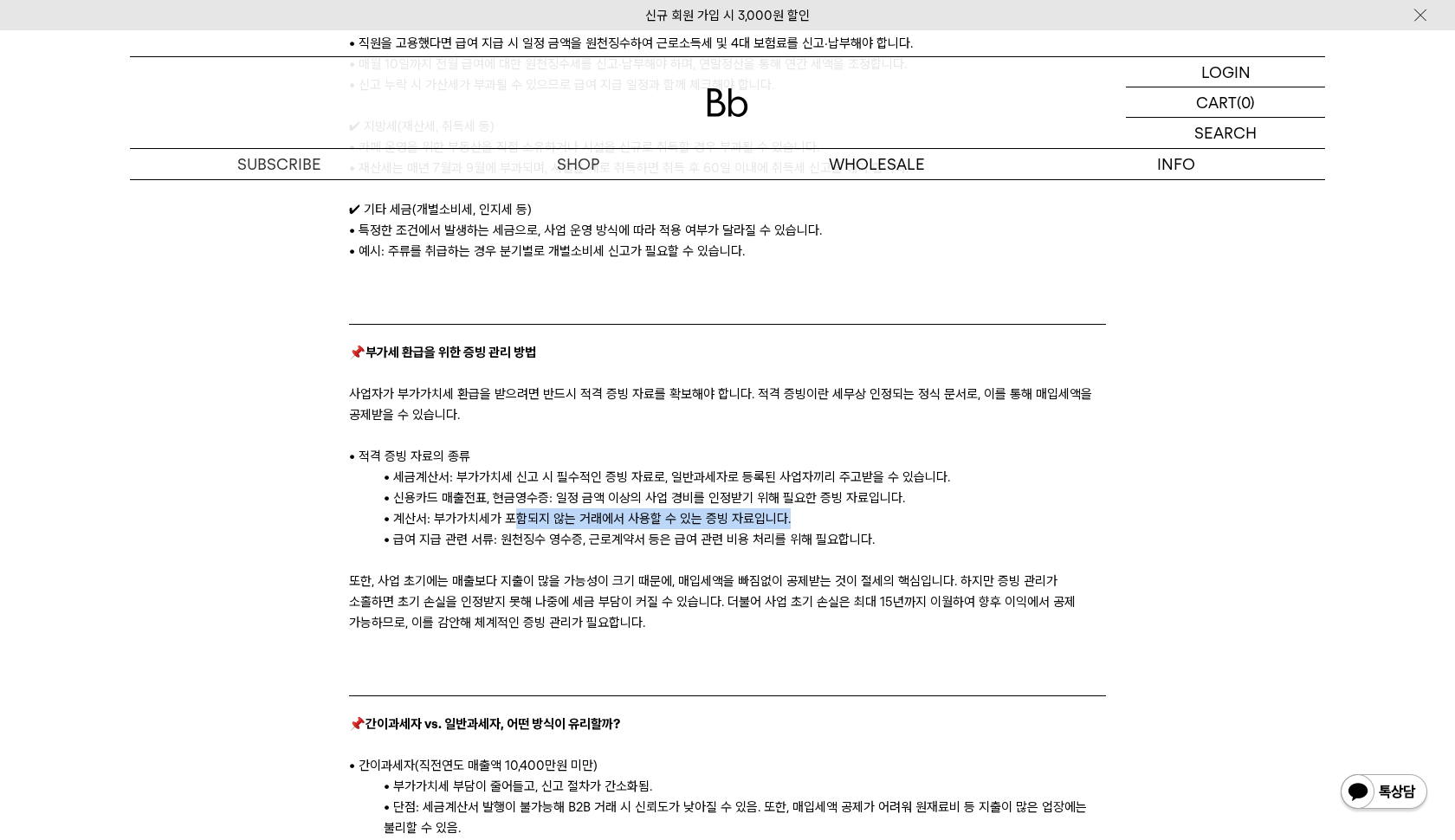 drag, startPoint x: 513, startPoint y: 509, endPoint x: 812, endPoint y: 511, distance: 299.0067 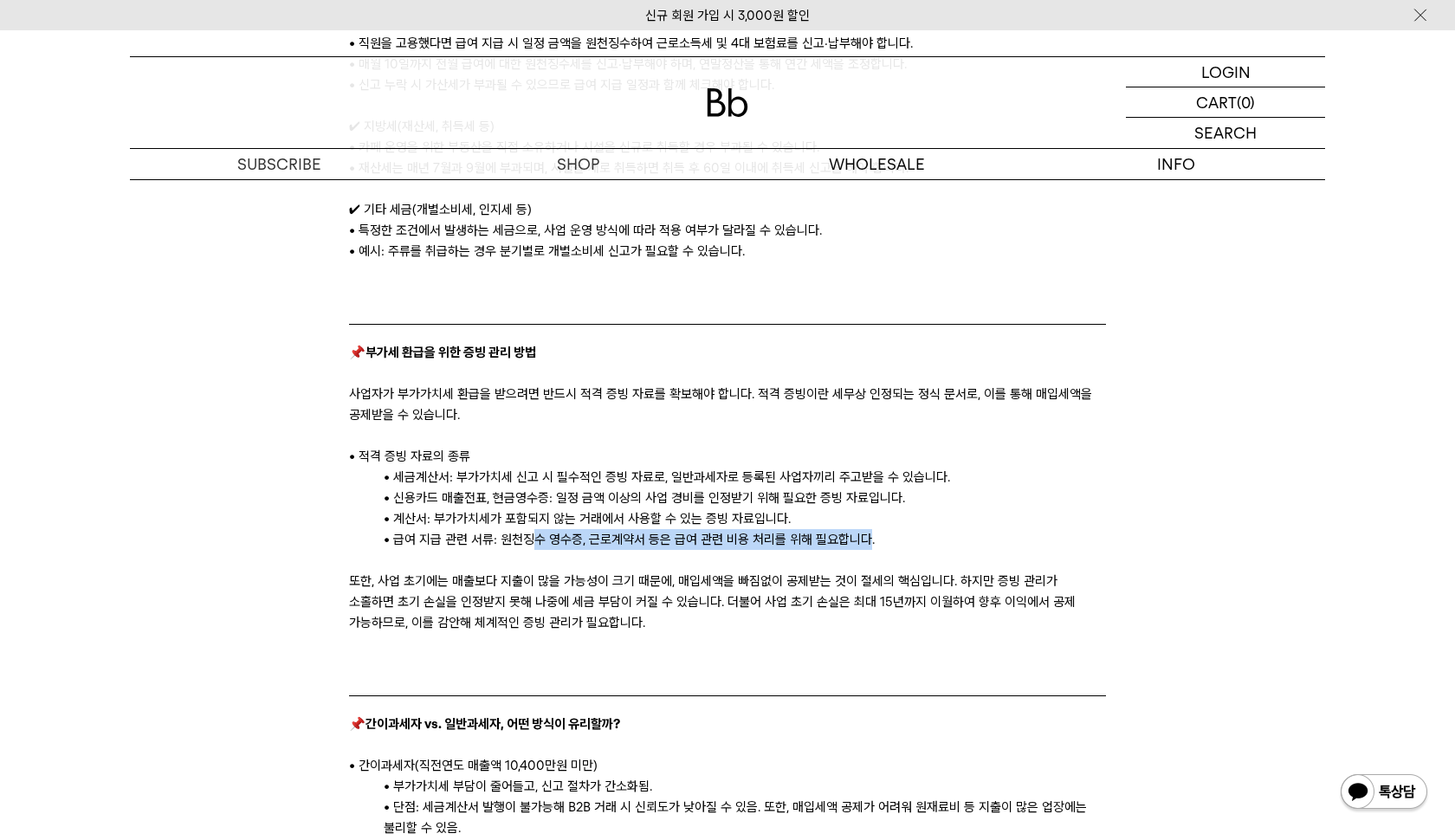drag, startPoint x: 534, startPoint y: 538, endPoint x: 864, endPoint y: 537, distance: 330.0015 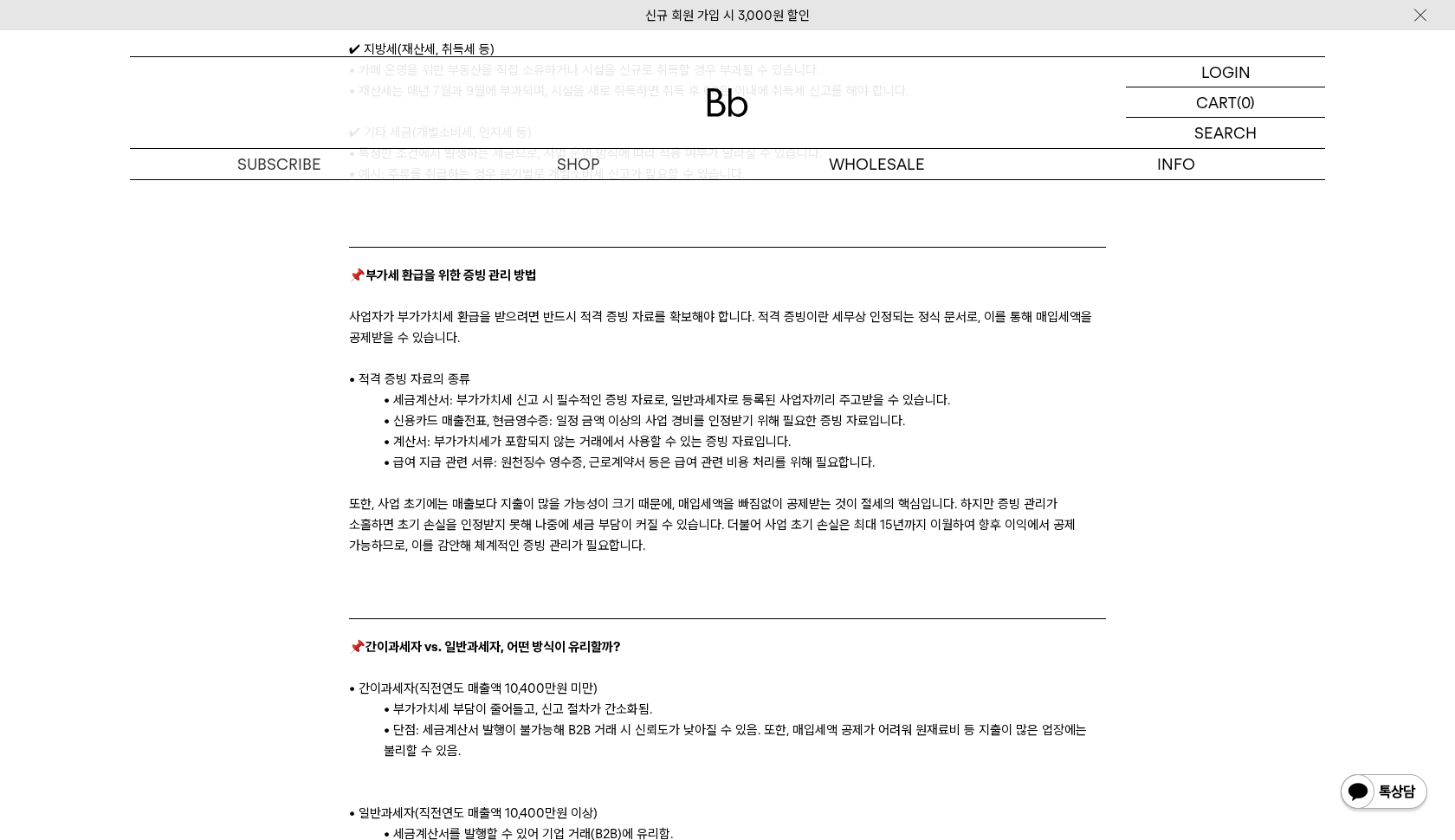 scroll, scrollTop: 1795, scrollLeft: 0, axis: vertical 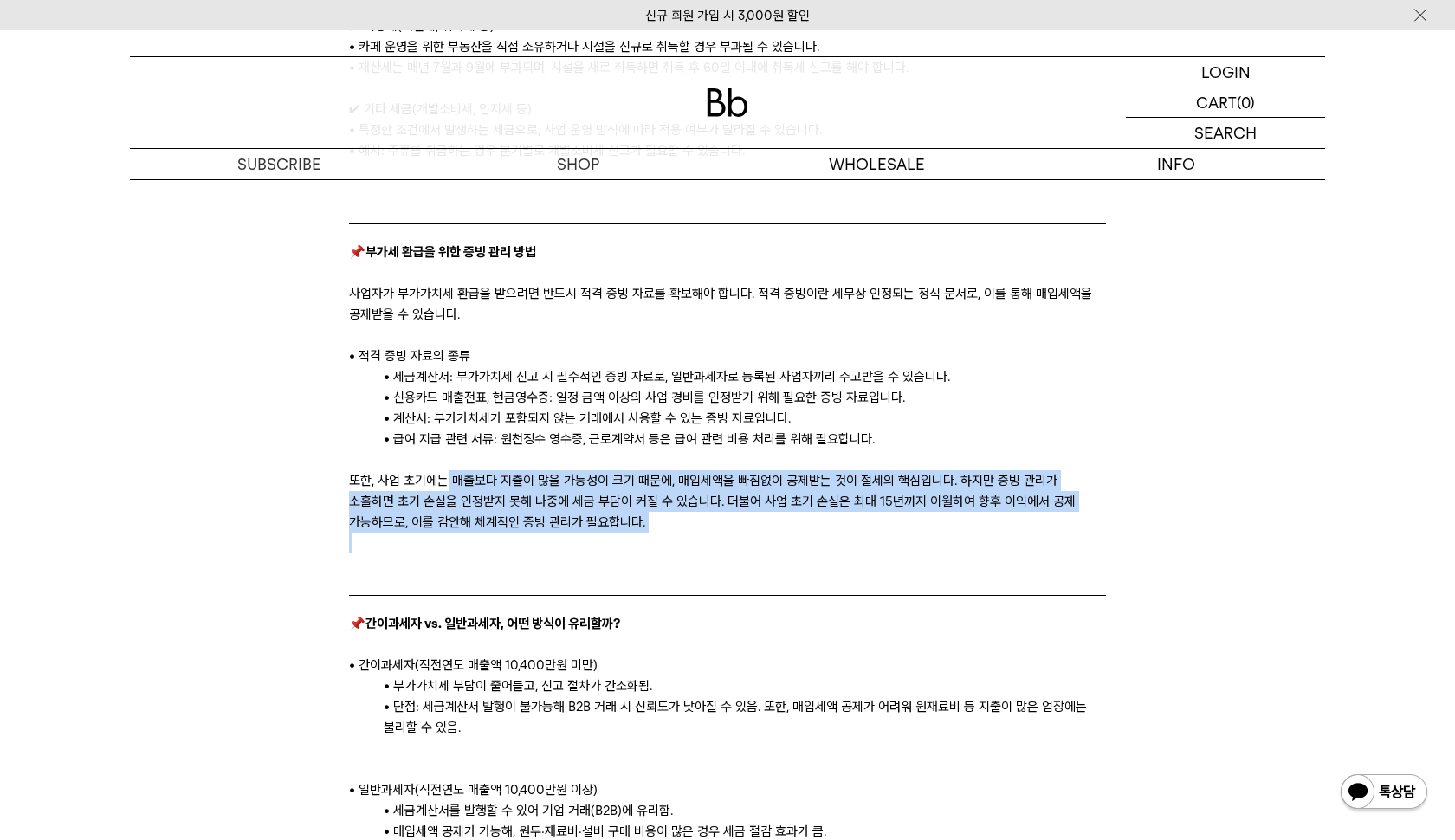 drag, startPoint x: 446, startPoint y: 484, endPoint x: 786, endPoint y: 575, distance: 351.96733 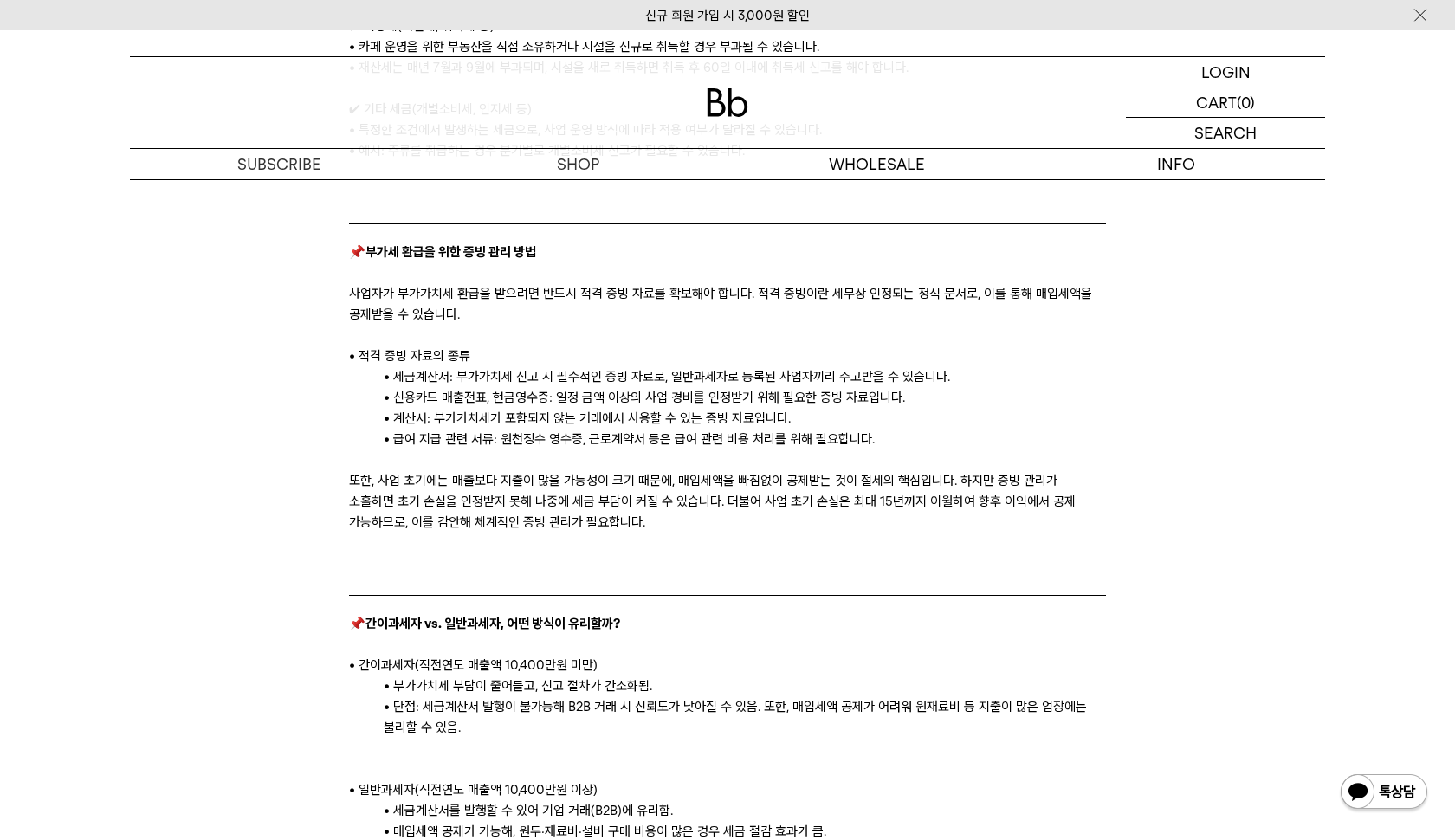 click on "안녕하세요, B2B팀 빔입니다. 커피하우스 오픈 이후, 스튜디오 공간을 활용해 Bb 원두를 사용하는 카페 고객사들과 더 자주, 더 가깝게 소통할 수 있게 되었는데요. 올해의 첫 번째 세션 ‘안정적인 팀 세팅하기’에 이어 이번에도 ‘카페 운영자’ 관점에서 주제를 선정했습니다. 이번 주제는 매년 이맘때면 고민하게 되는 세무입니다.  회계사님께서 카페 사업자의 세무 업무에 관해 전반적인 내용을 가볍게 설명해주시는 것으로 시작되었는데요. 그 중에서 많은 질문이 있었던 일부 주제에 대해 조금 더 자세히 소개해드립니다.     📌  사업자가 내야 하는 세금의 종류 ✔ 소득세 • 사업자의 연간 순이익(=수익 - 비용)에 따라 부과되는 세금으로, 개인 사업자는 종합소득세 신고(5월)를 통해 납부합니다. ✔ 부가가치세(VAT) ✔ 원천징수세 📌  📌" at bounding box center (727, 93) 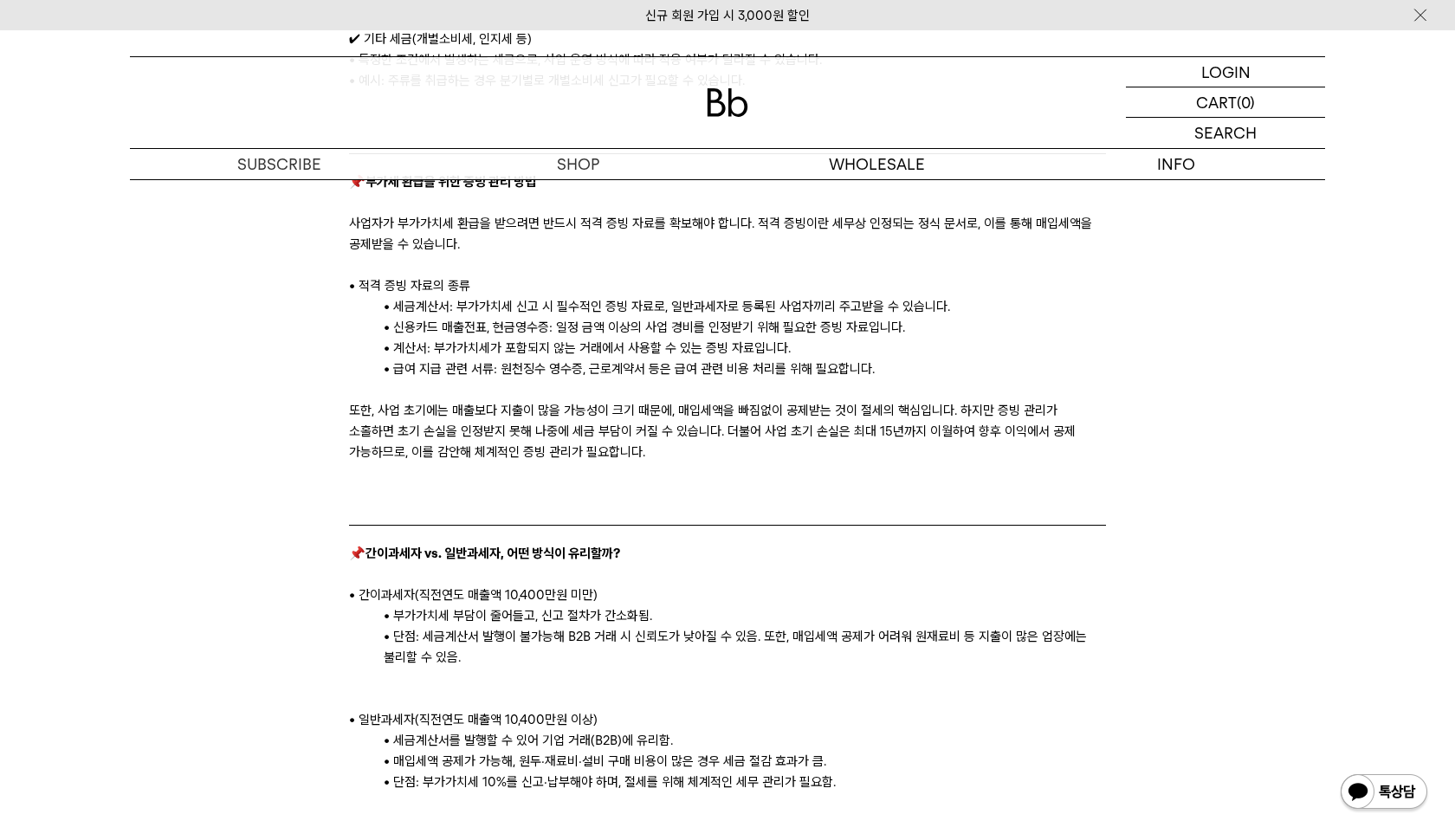scroll, scrollTop: 1909, scrollLeft: 0, axis: vertical 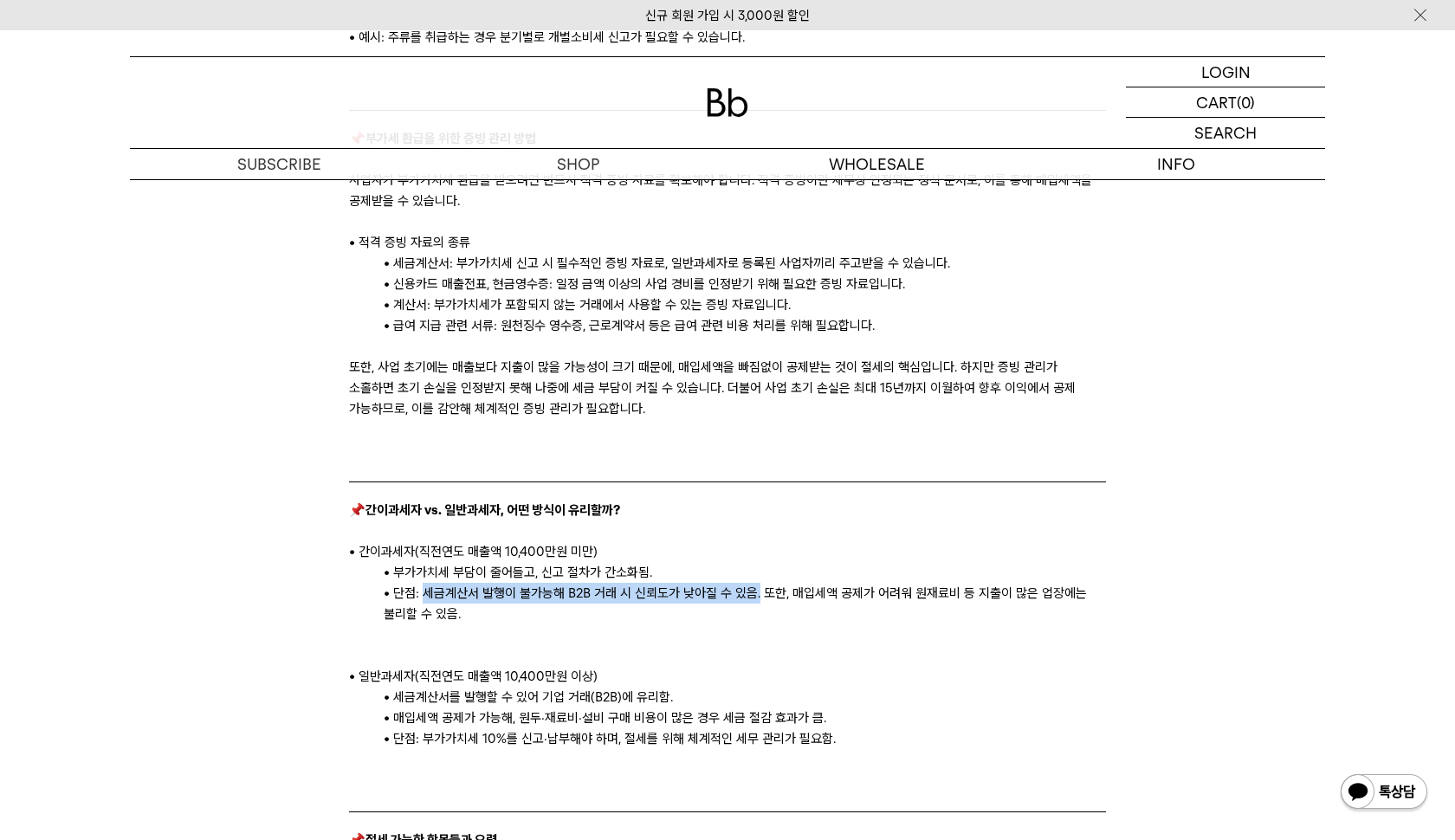 drag, startPoint x: 429, startPoint y: 594, endPoint x: 755, endPoint y: 584, distance: 326.15334 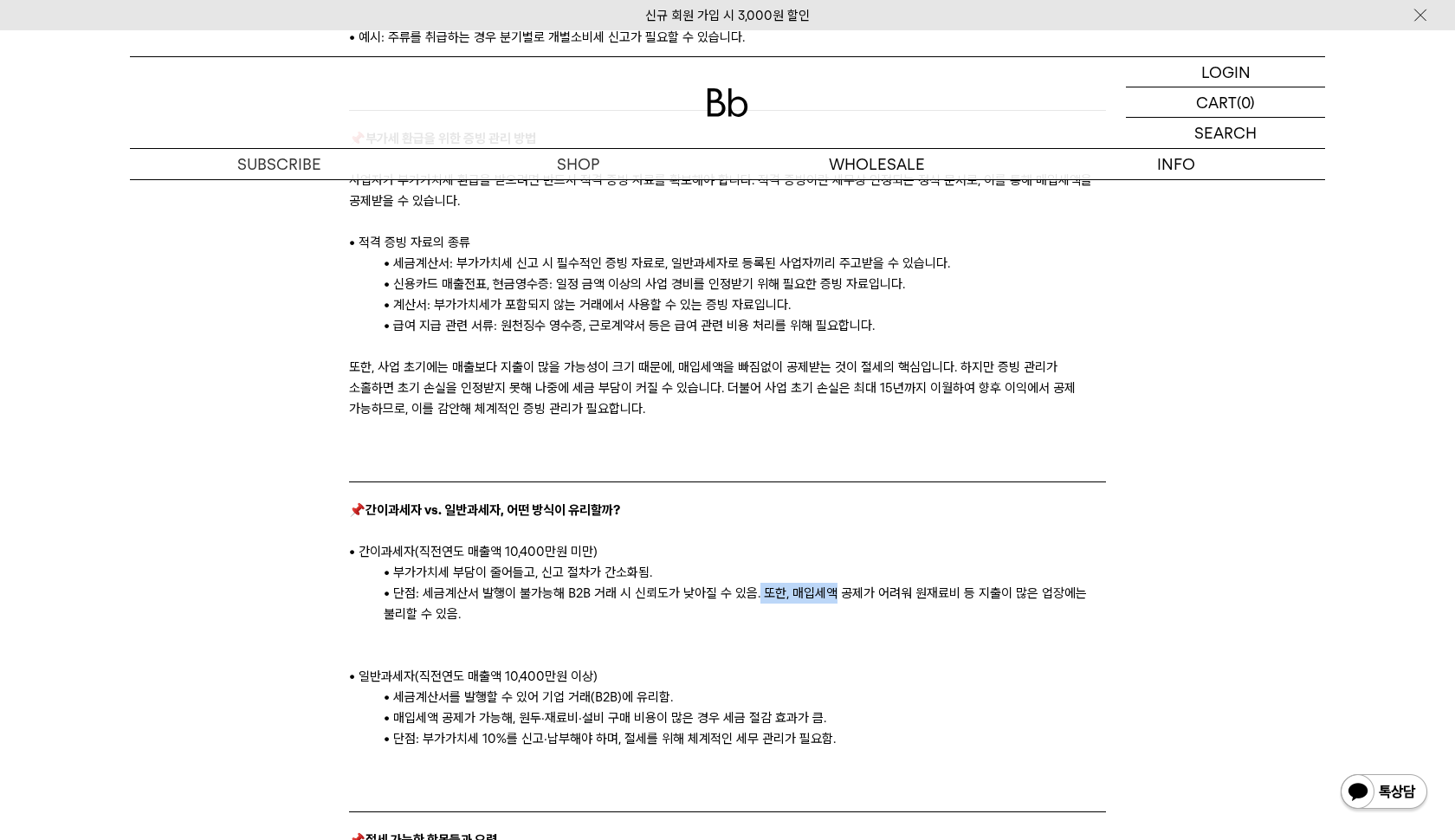 drag, startPoint x: 755, startPoint y: 584, endPoint x: 802, endPoint y: 590, distance: 47.381431 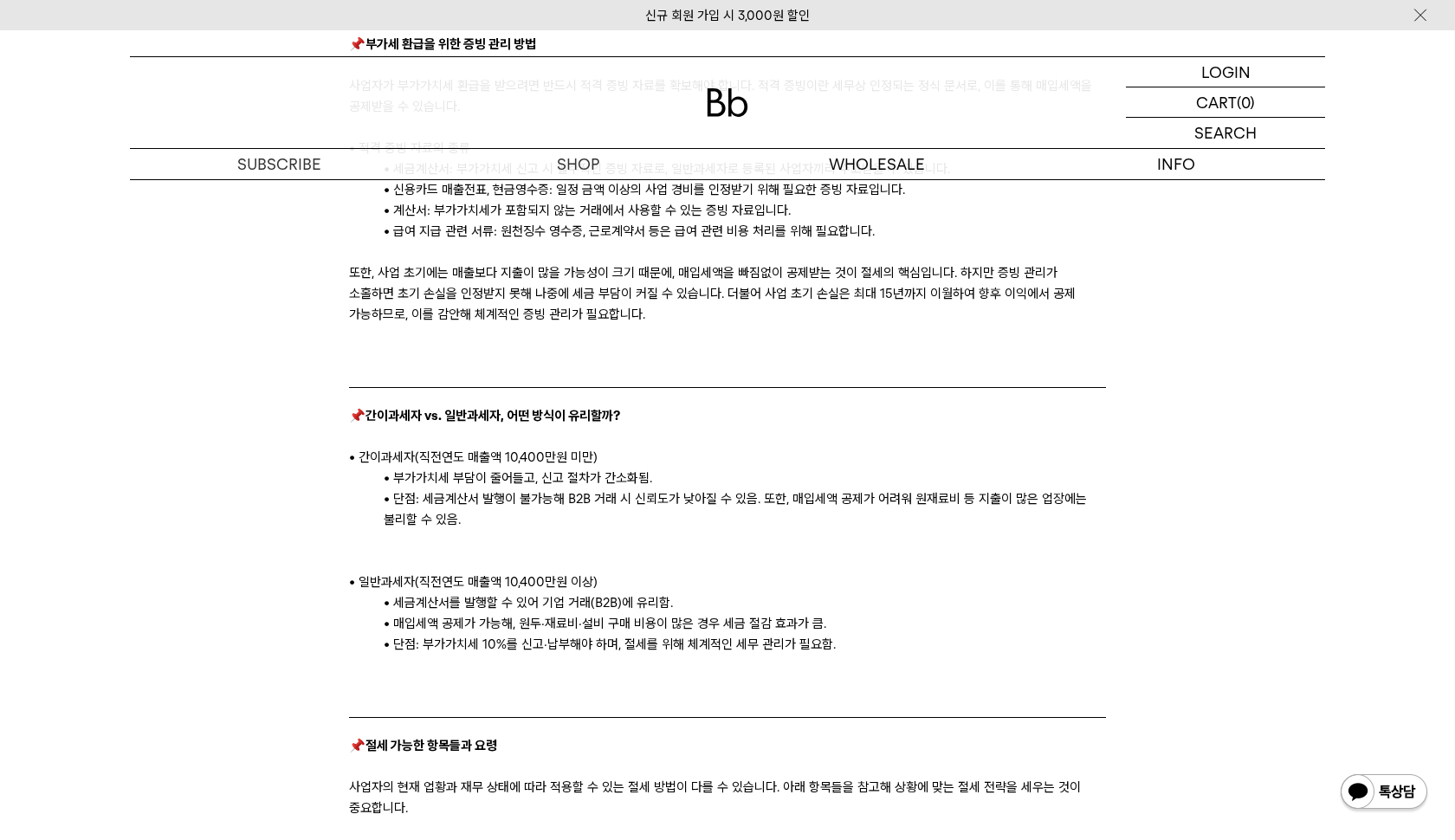 scroll, scrollTop: 2007, scrollLeft: 0, axis: vertical 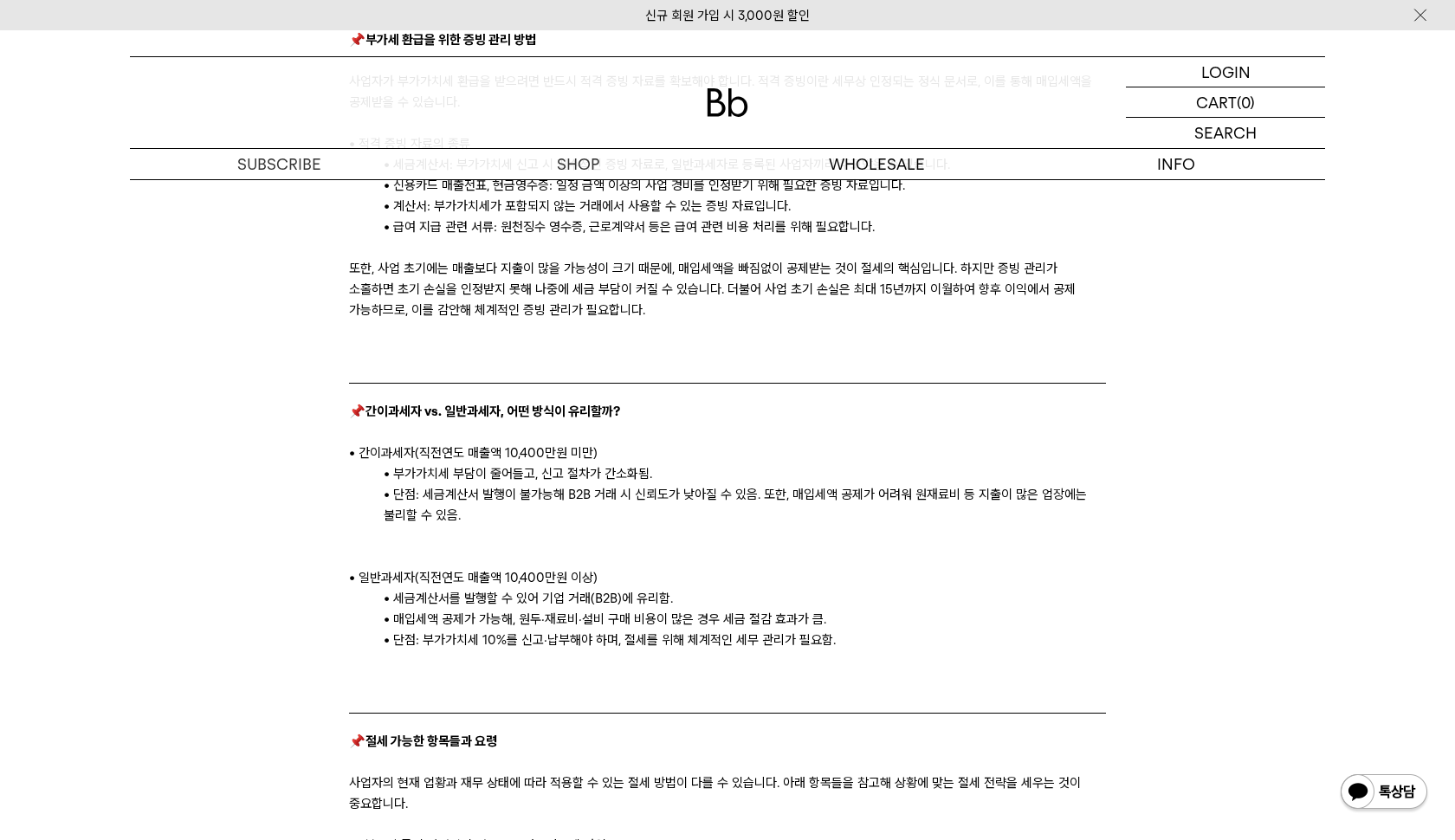 click on "• 세금계산서를 발행할 수 있어 기업 거래(B2B)에 유리함." at bounding box center (744, 598) 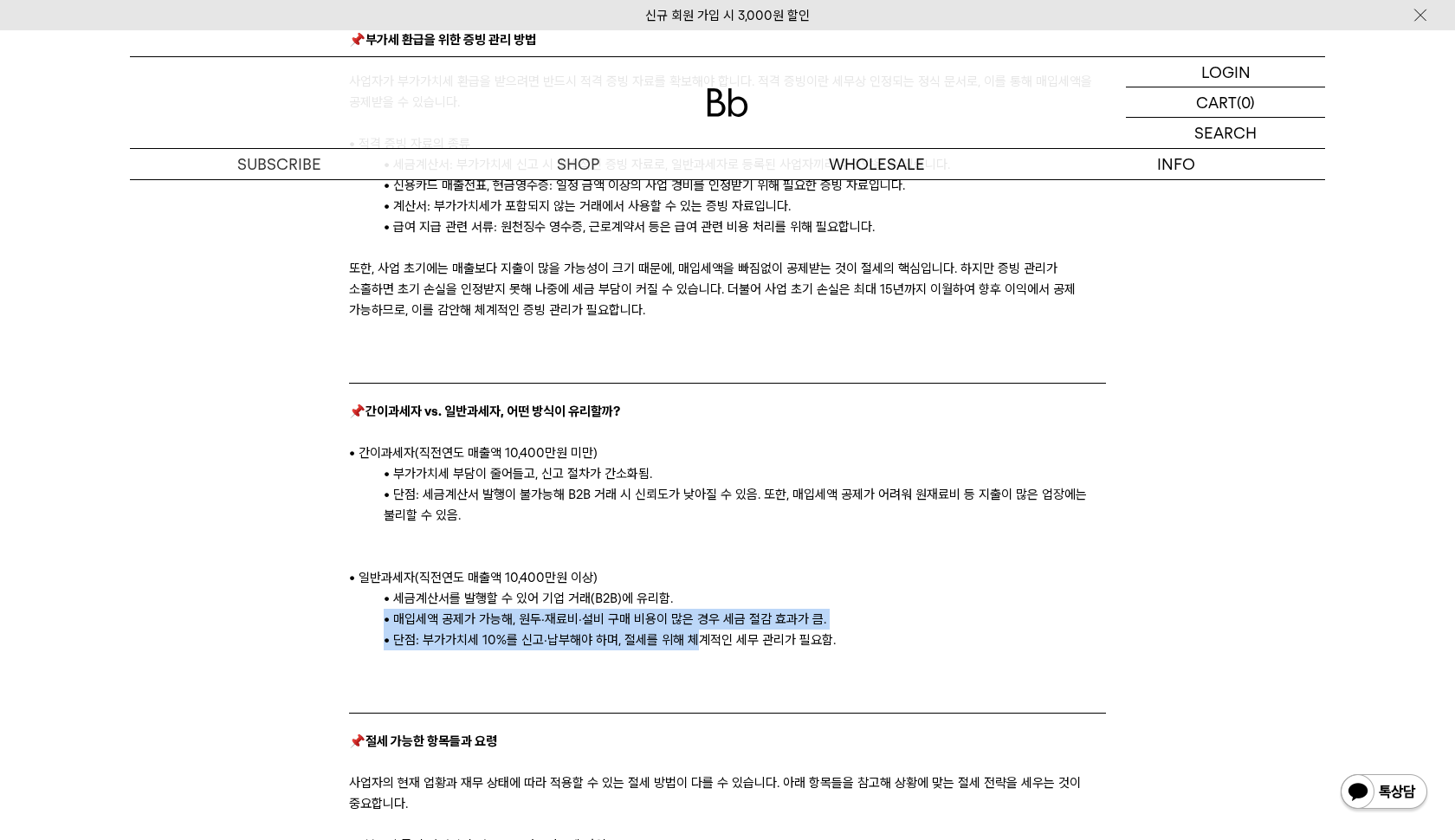 drag, startPoint x: 406, startPoint y: 606, endPoint x: 695, endPoint y: 628, distance: 289.83616 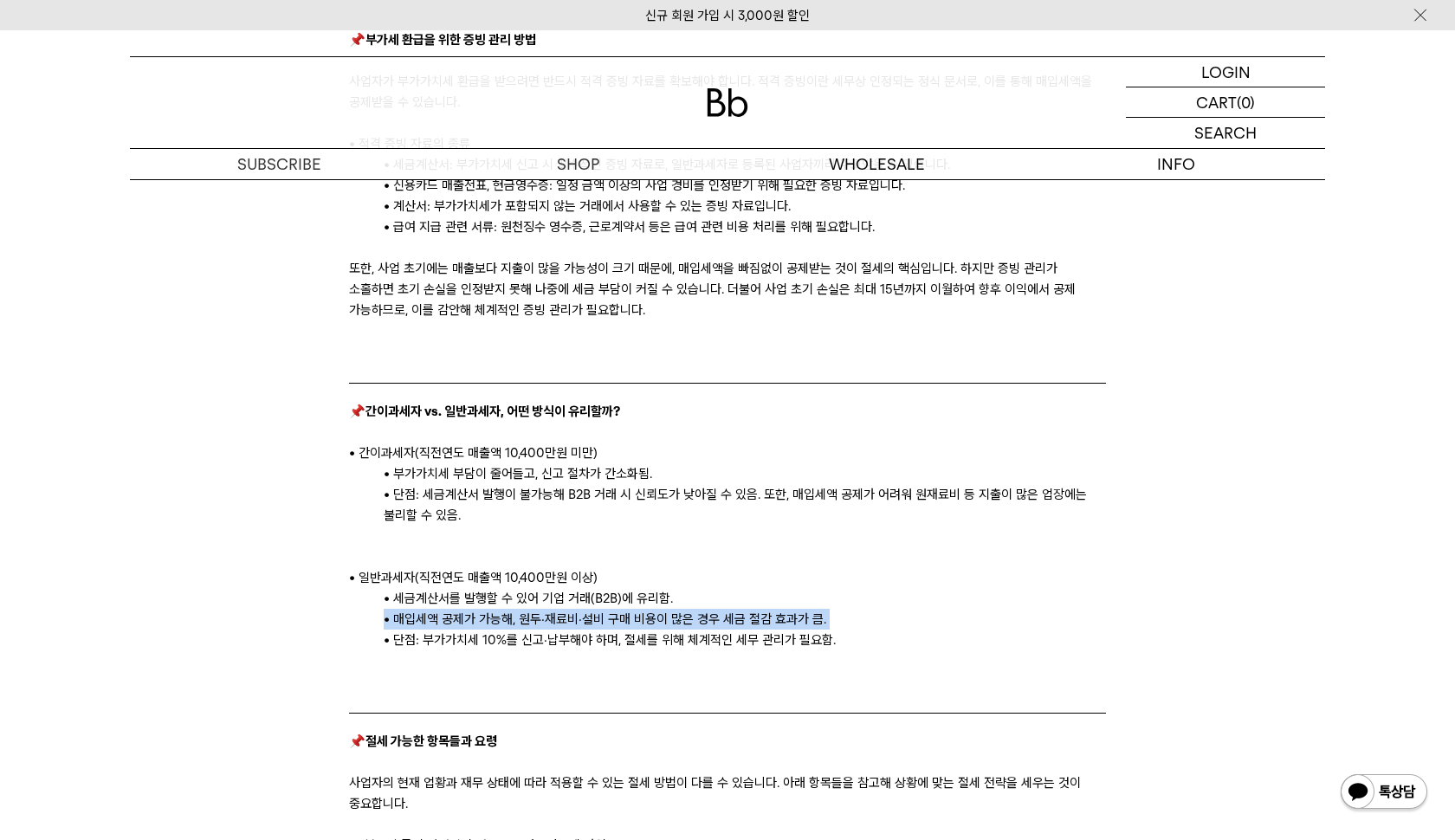click on "• 매입세액 공제가 가능해, 원두·재료비·설비 구매 비용이 많은 경우 세금 절감 효과가 큼." at bounding box center [744, 619] 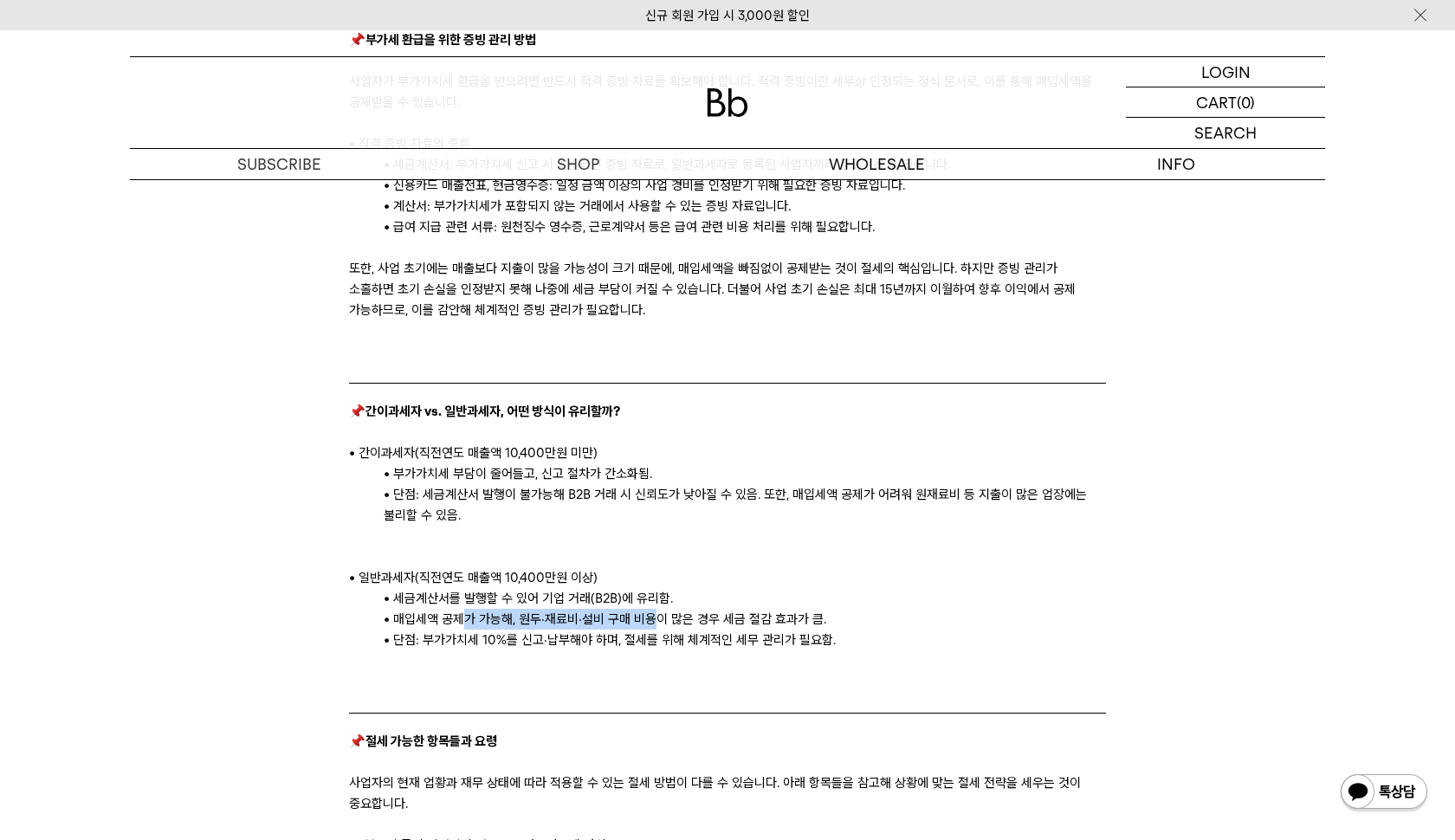 drag, startPoint x: 482, startPoint y: 620, endPoint x: 656, endPoint y: 620, distance: 174 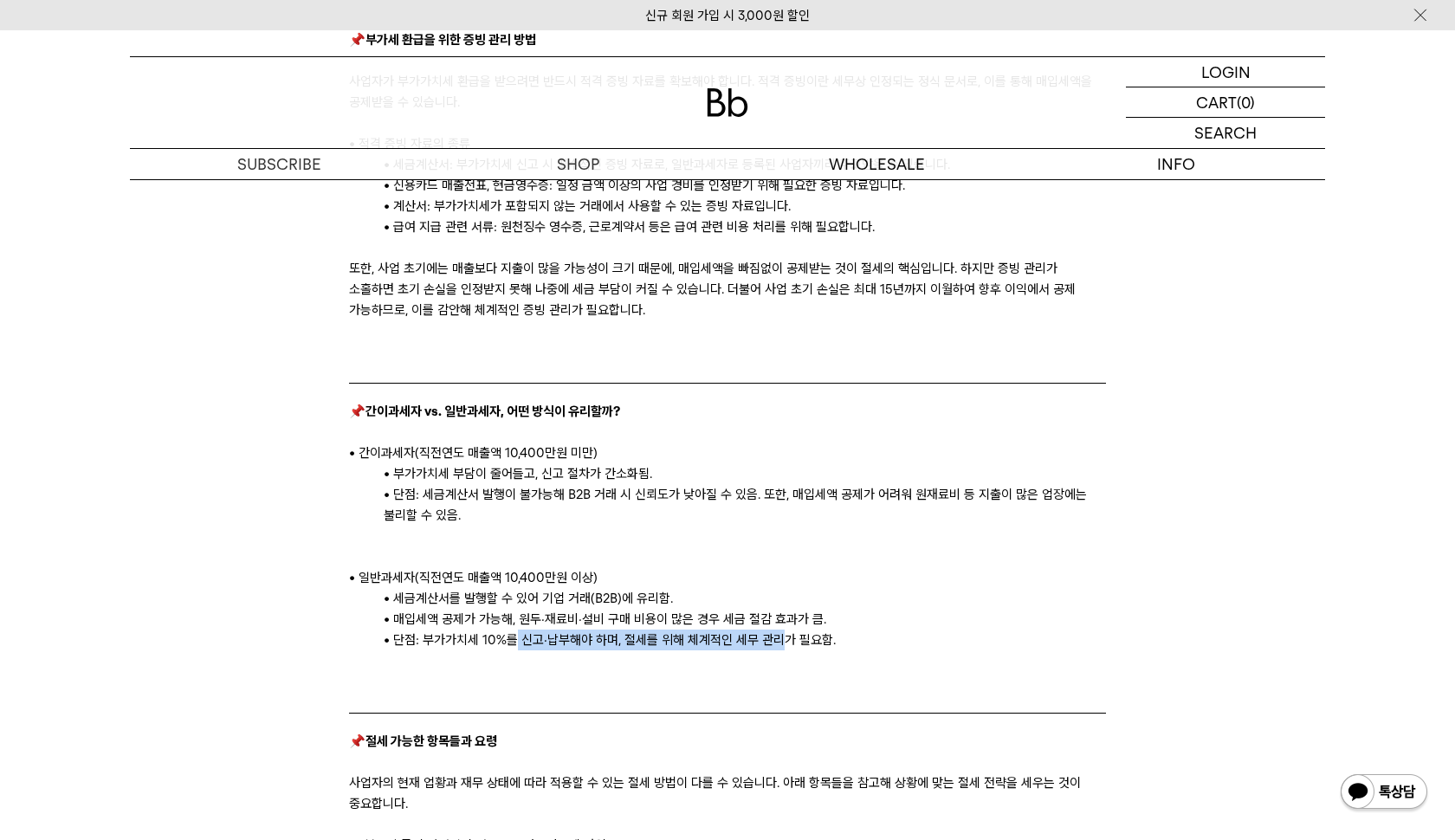 drag, startPoint x: 514, startPoint y: 633, endPoint x: 785, endPoint y: 636, distance: 271.0166 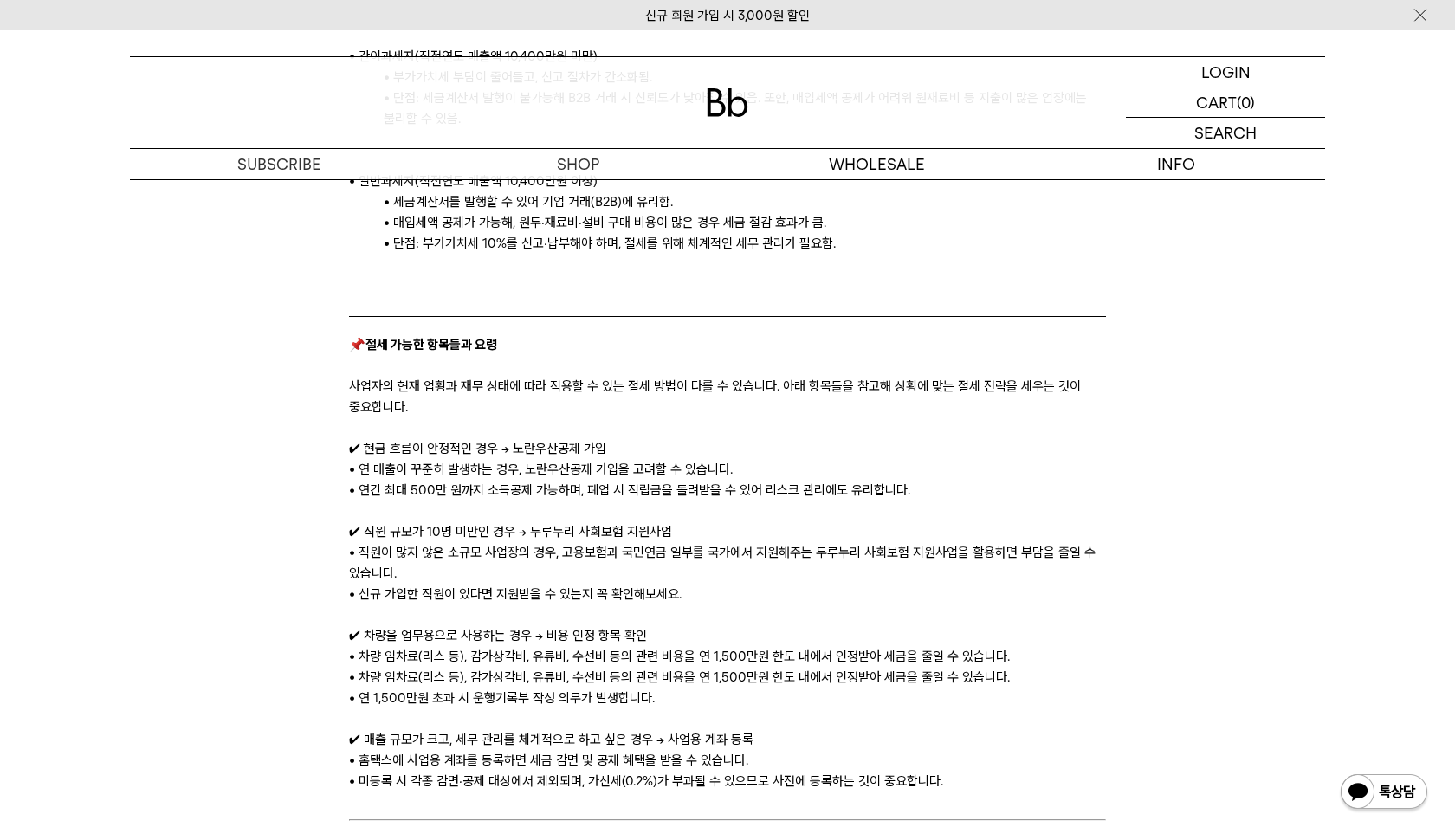 scroll, scrollTop: 2407, scrollLeft: 0, axis: vertical 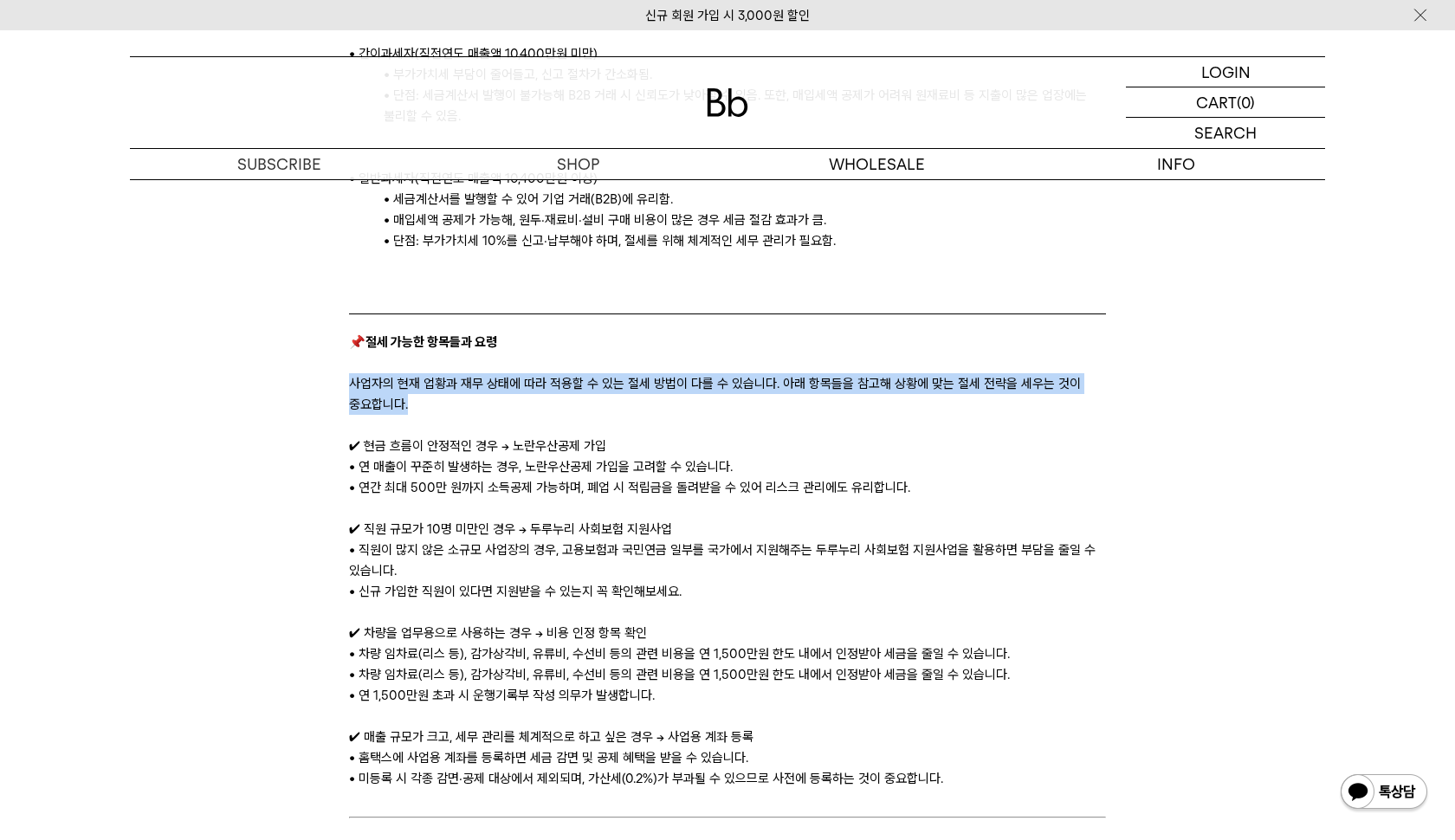 drag, startPoint x: 352, startPoint y: 383, endPoint x: 692, endPoint y: 410, distance: 341.07037 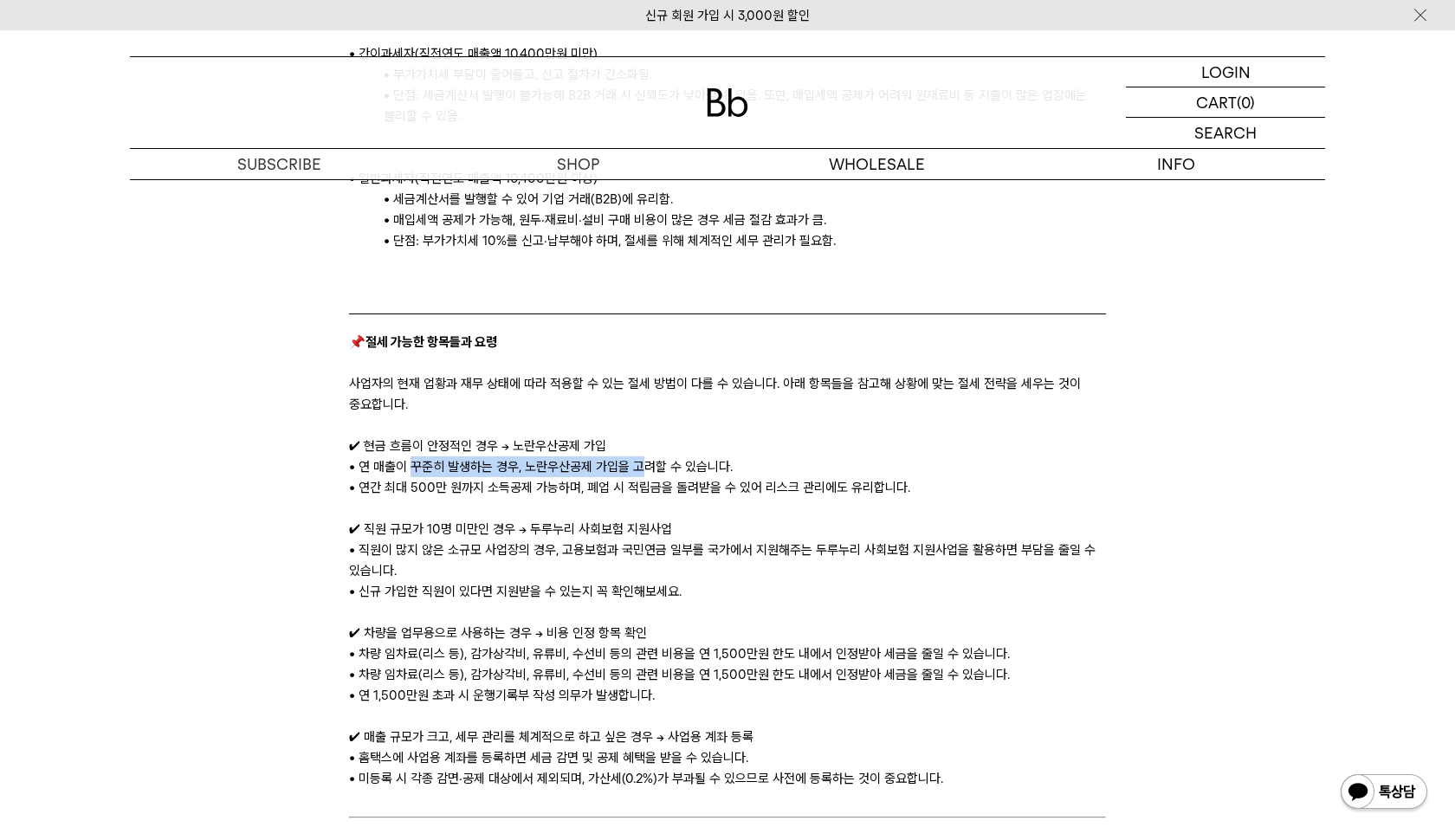 drag, startPoint x: 420, startPoint y: 459, endPoint x: 641, endPoint y: 459, distance: 221 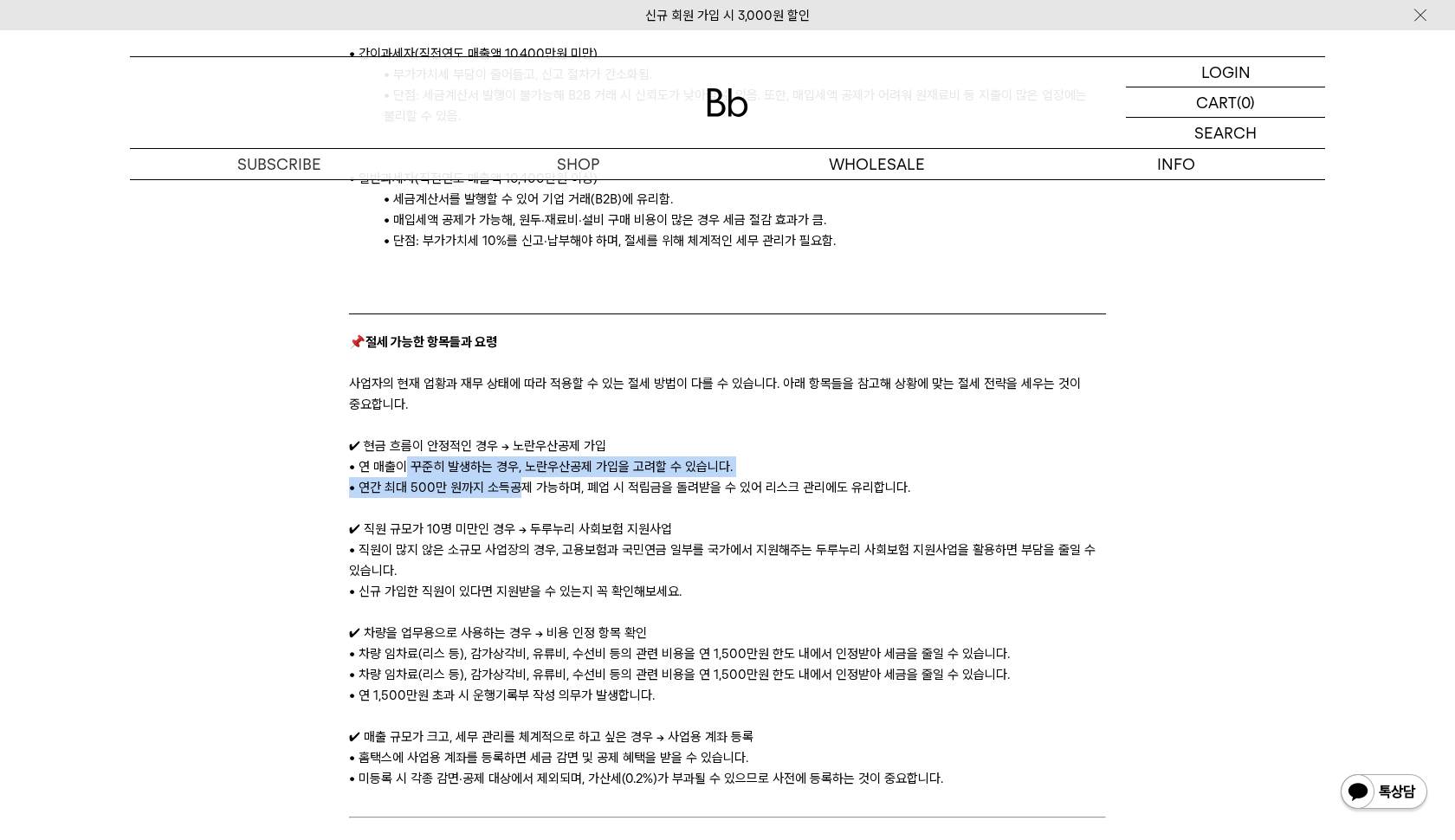 drag, startPoint x: 405, startPoint y: 471, endPoint x: 518, endPoint y: 489, distance: 114.42465 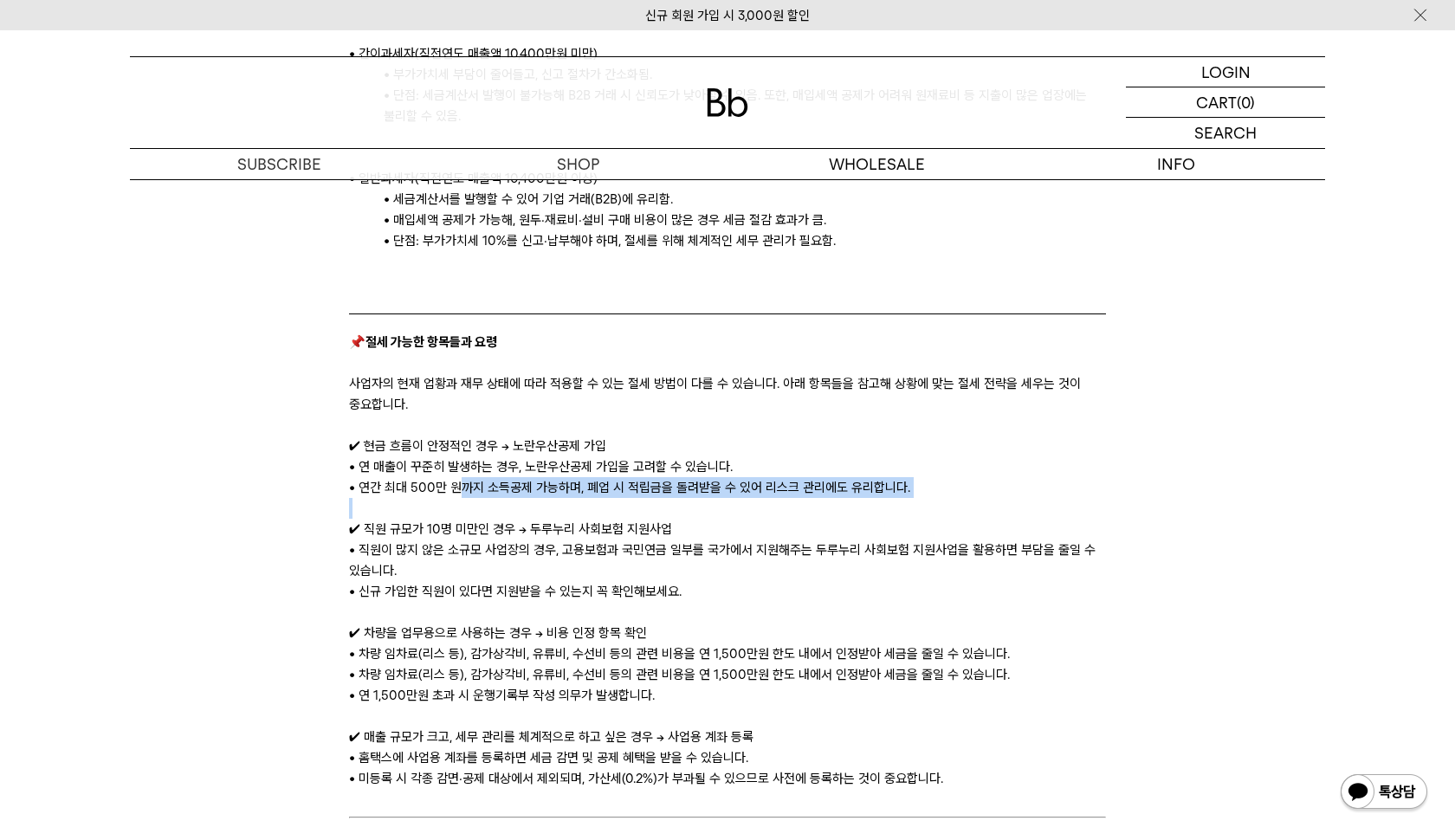 drag, startPoint x: 462, startPoint y: 492, endPoint x: 721, endPoint y: 500, distance: 259.12352 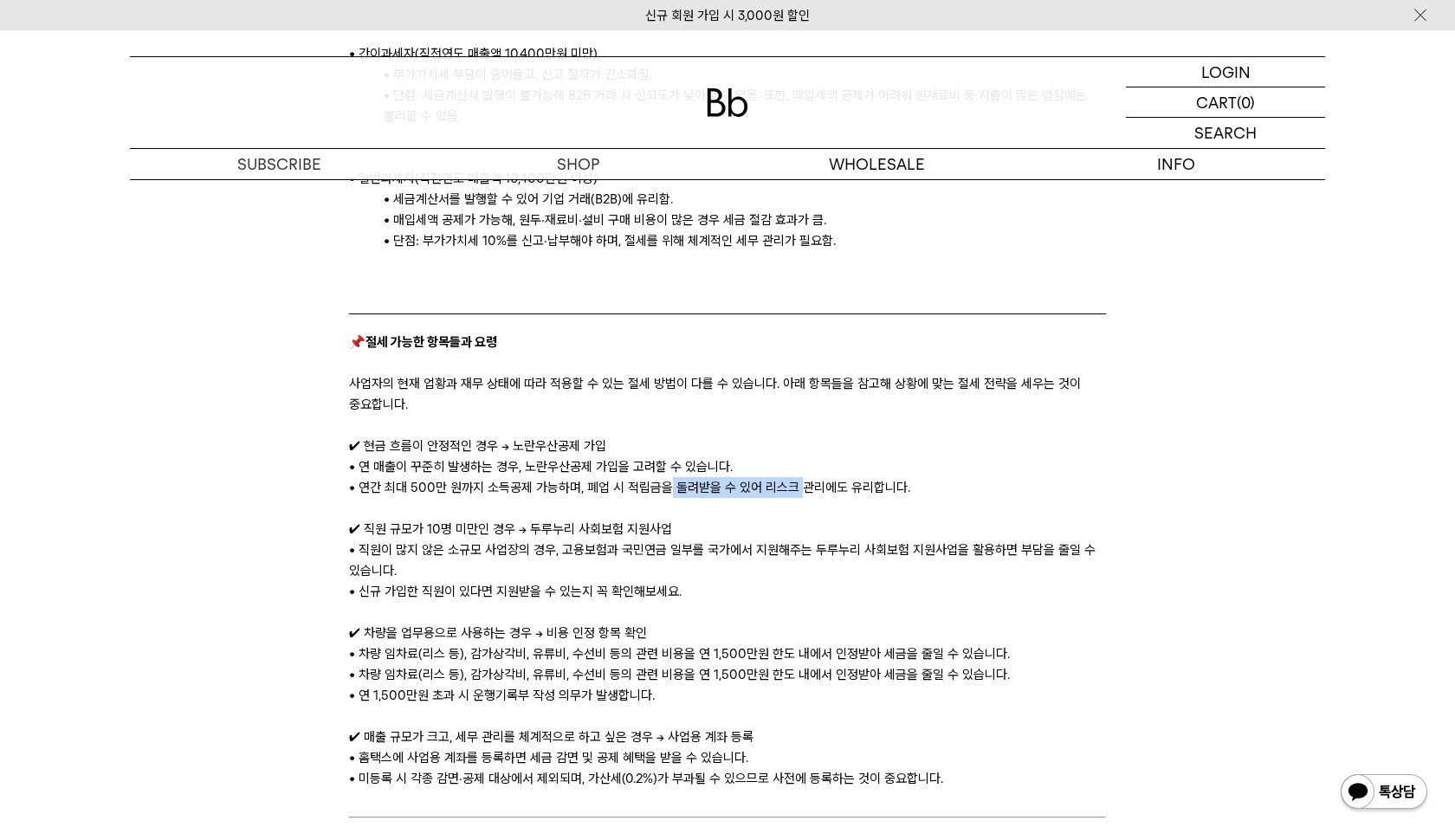 drag, startPoint x: 666, startPoint y: 488, endPoint x: 807, endPoint y: 488, distance: 141 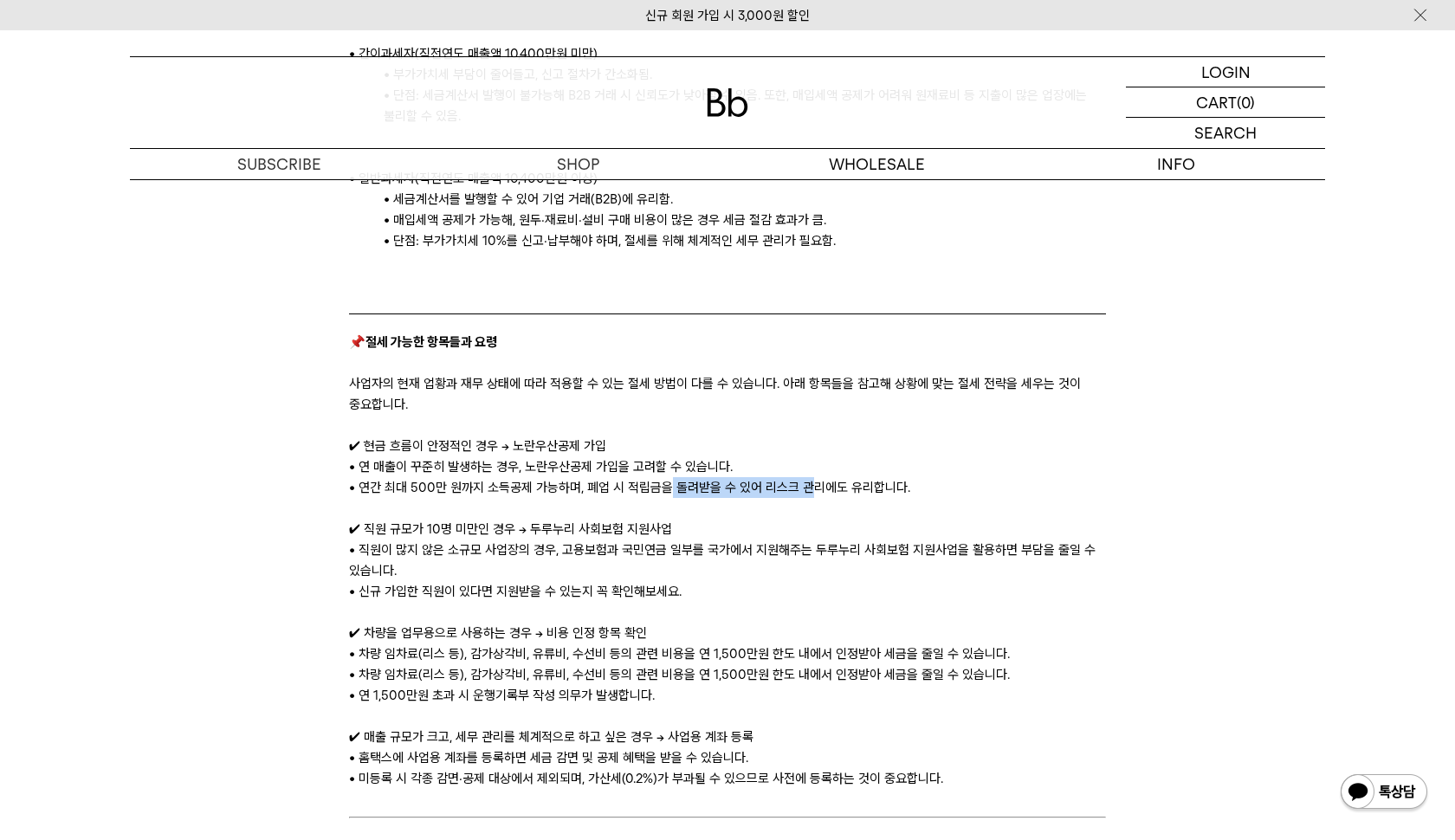 click on "• 연간 최대 500만 원까지 소득공제 가능하며, 폐업 시 적립금을 돌려받을 수 있어 리스크 관리에도 유리합니다." at bounding box center (727, 488) 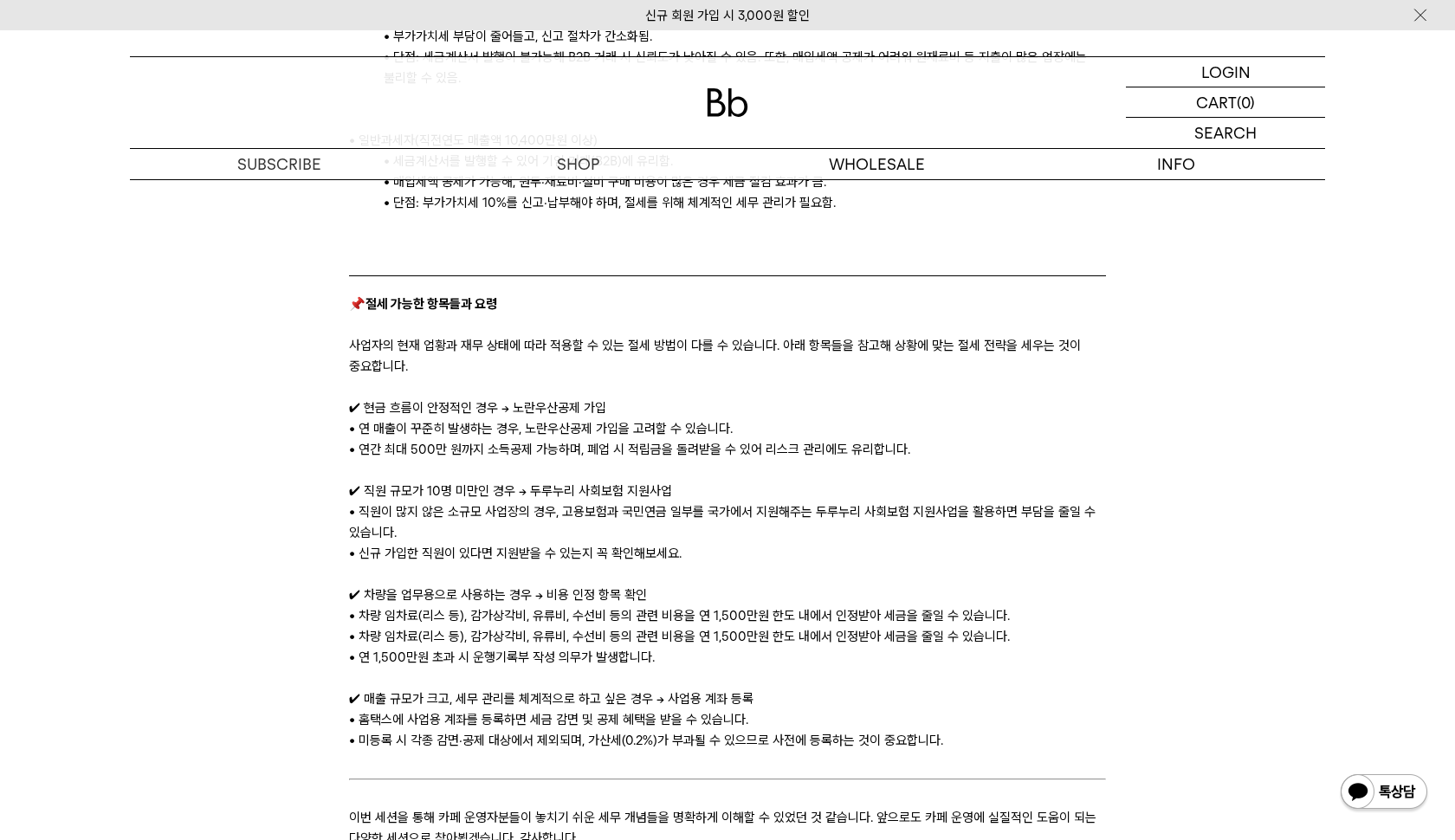 scroll, scrollTop: 2446, scrollLeft: 0, axis: vertical 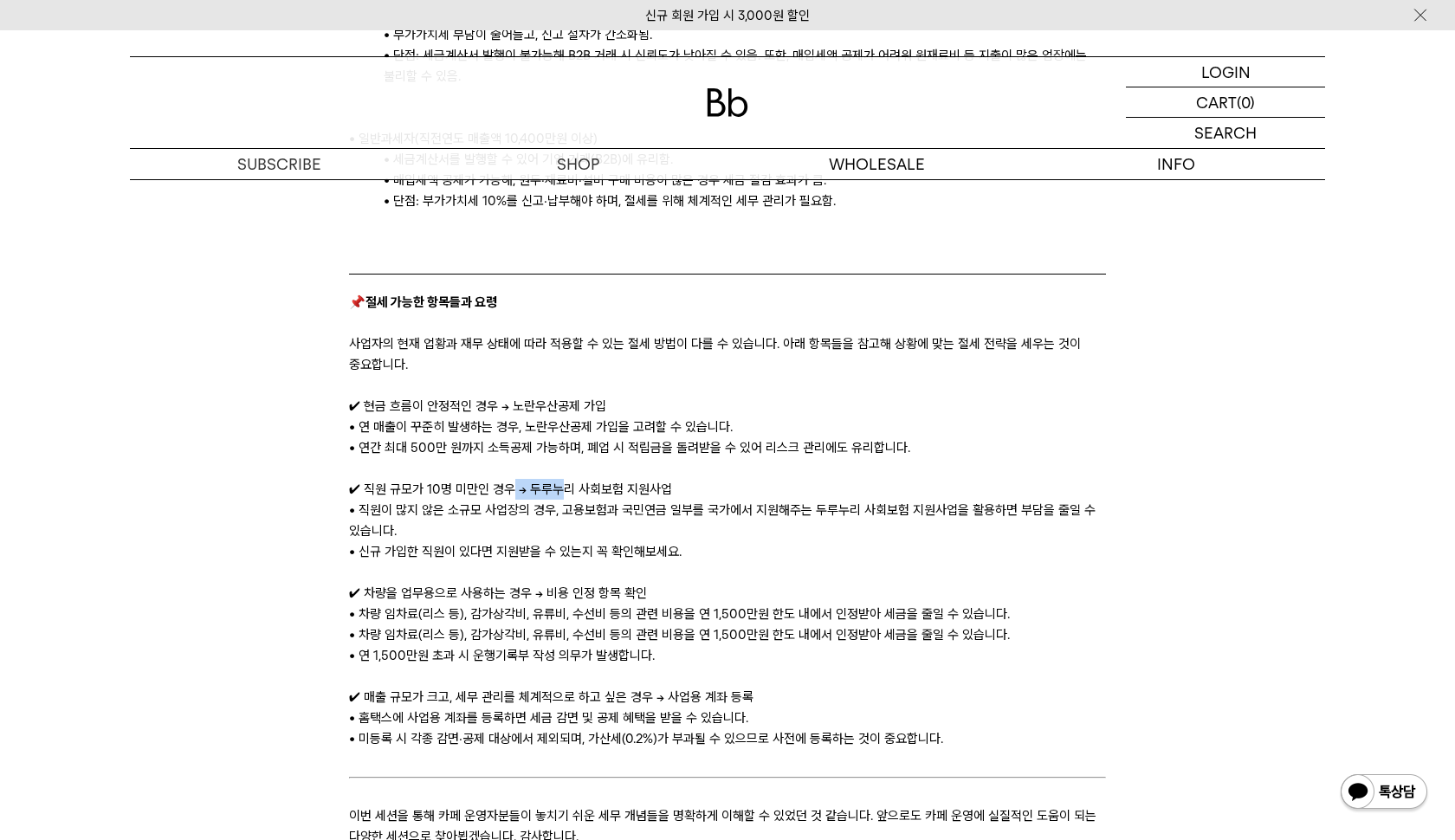drag, startPoint x: 509, startPoint y: 491, endPoint x: 572, endPoint y: 491, distance: 63 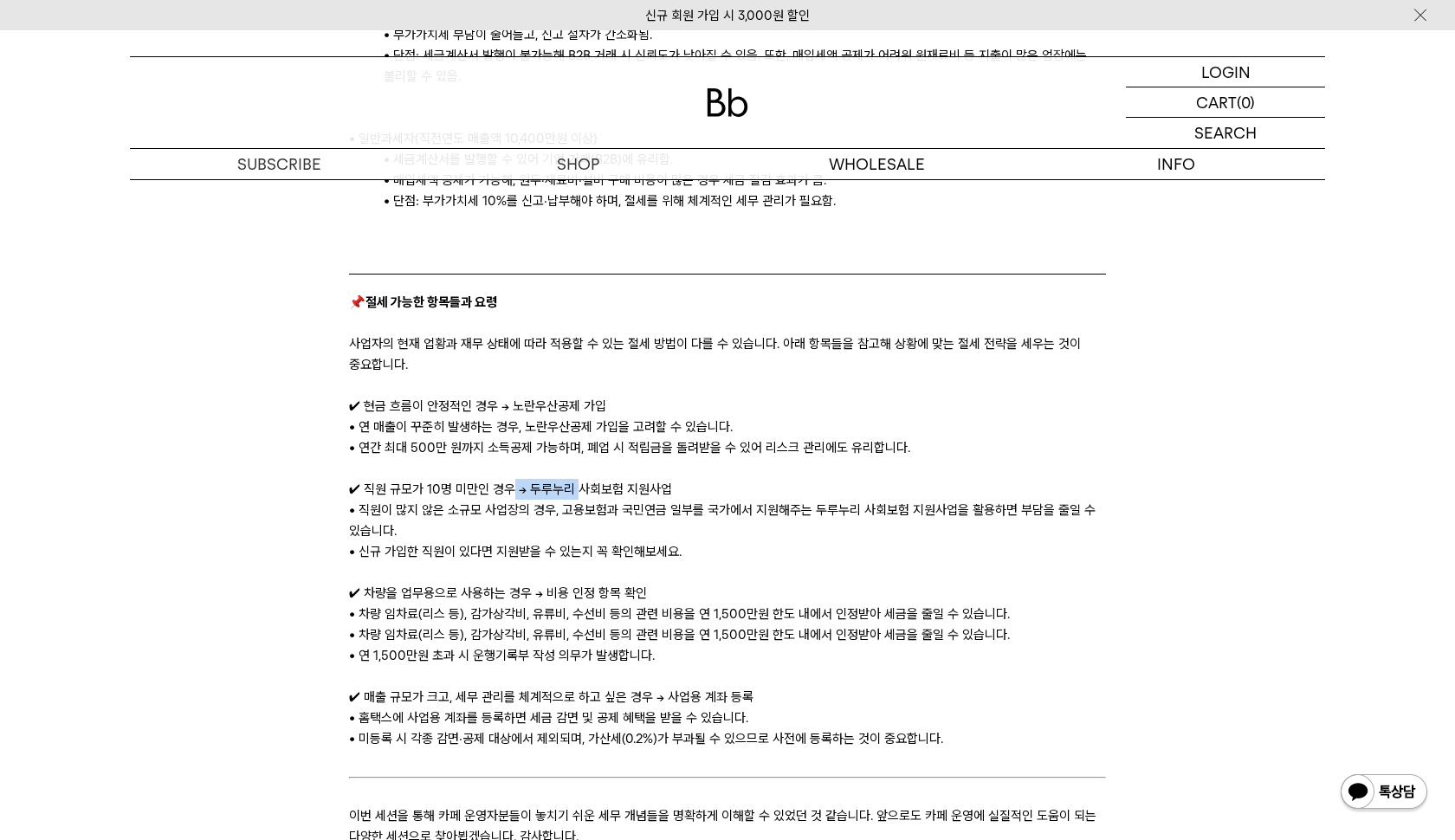 click on "✔ 직원 규모가 10명 미만인 경우 → 두루누리 사회보험 지원사업" at bounding box center (727, 489) 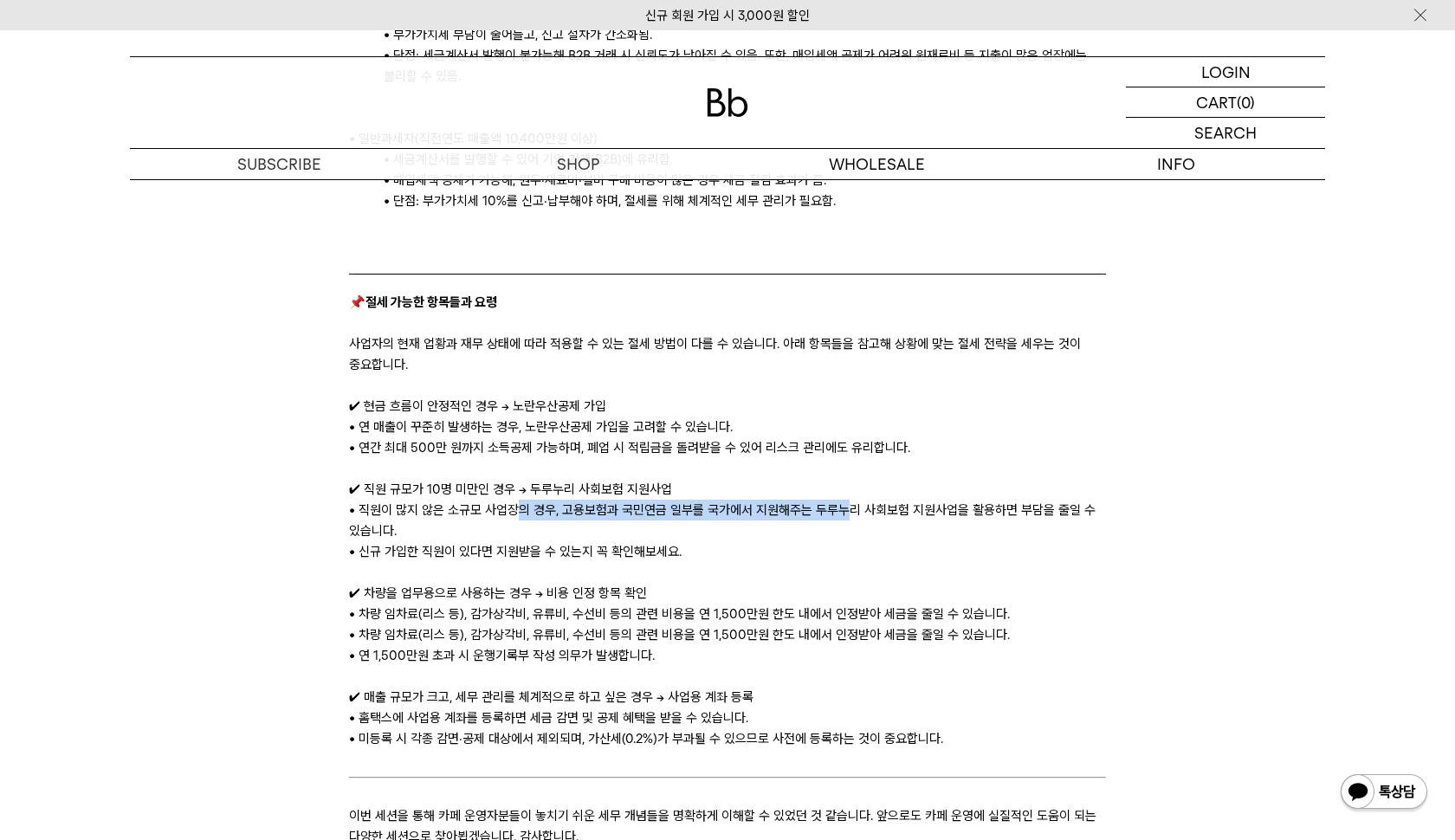drag, startPoint x: 514, startPoint y: 517, endPoint x: 839, endPoint y: 506, distance: 325.1861 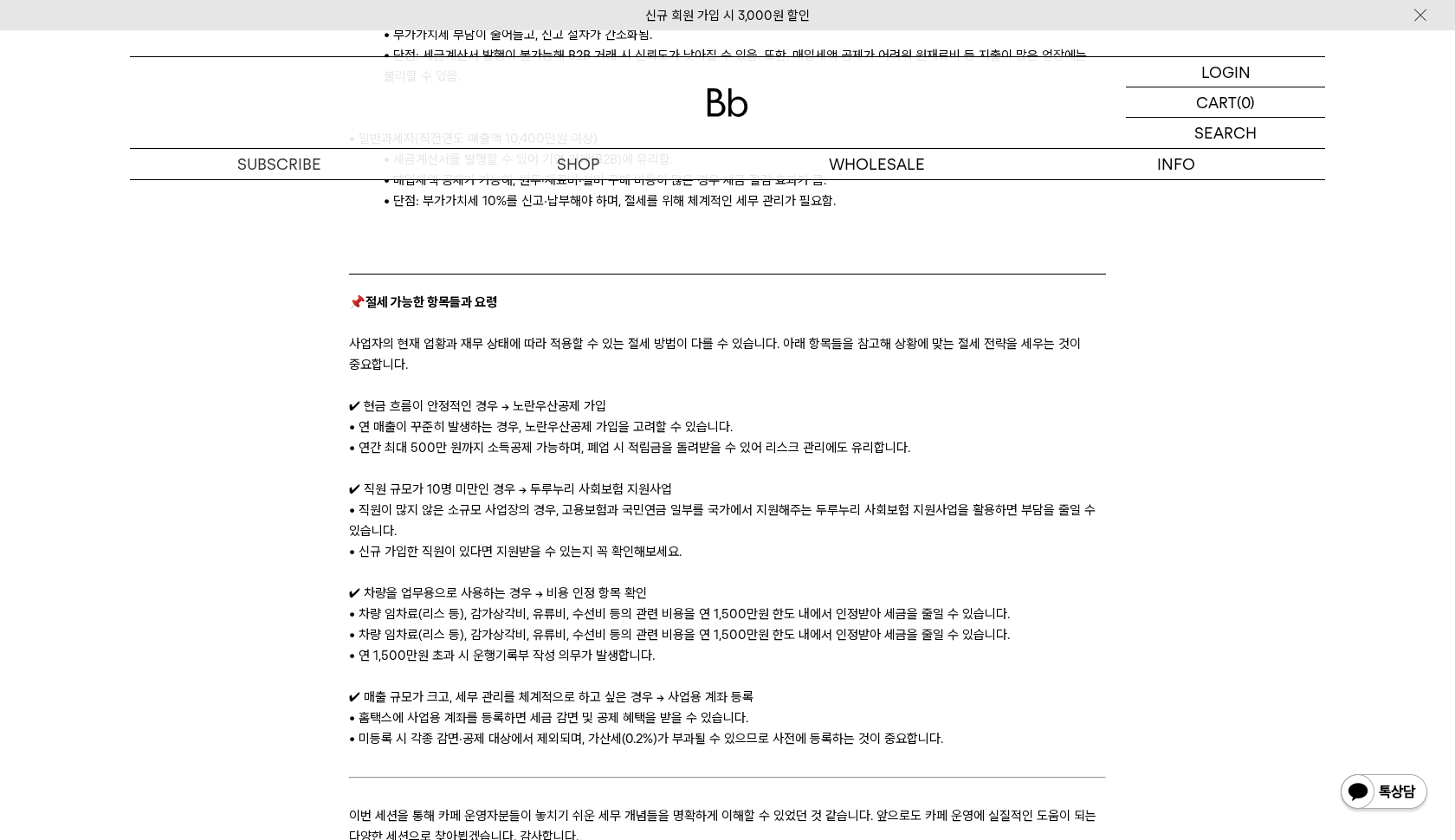 click on "• 직원이 많지 않은 소규모 사업장의 경우, 고용보험과 국민연금 일부를 국가에서 지원해주는 두루누리 사회보험 지원사업을 활용하면 부담을 줄일 수 있습니다." at bounding box center (727, 520) 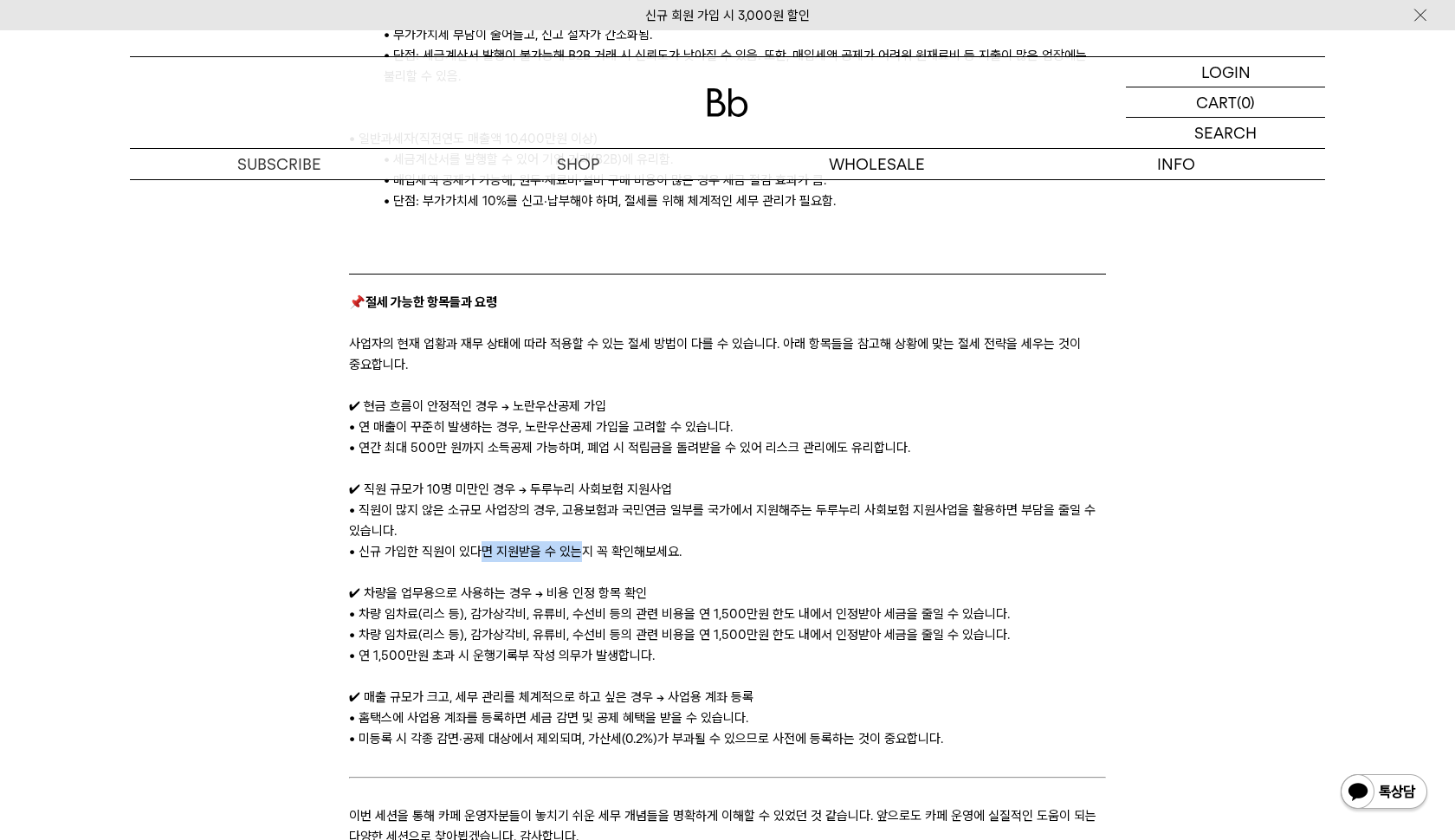 drag, startPoint x: 484, startPoint y: 557, endPoint x: 582, endPoint y: 557, distance: 98 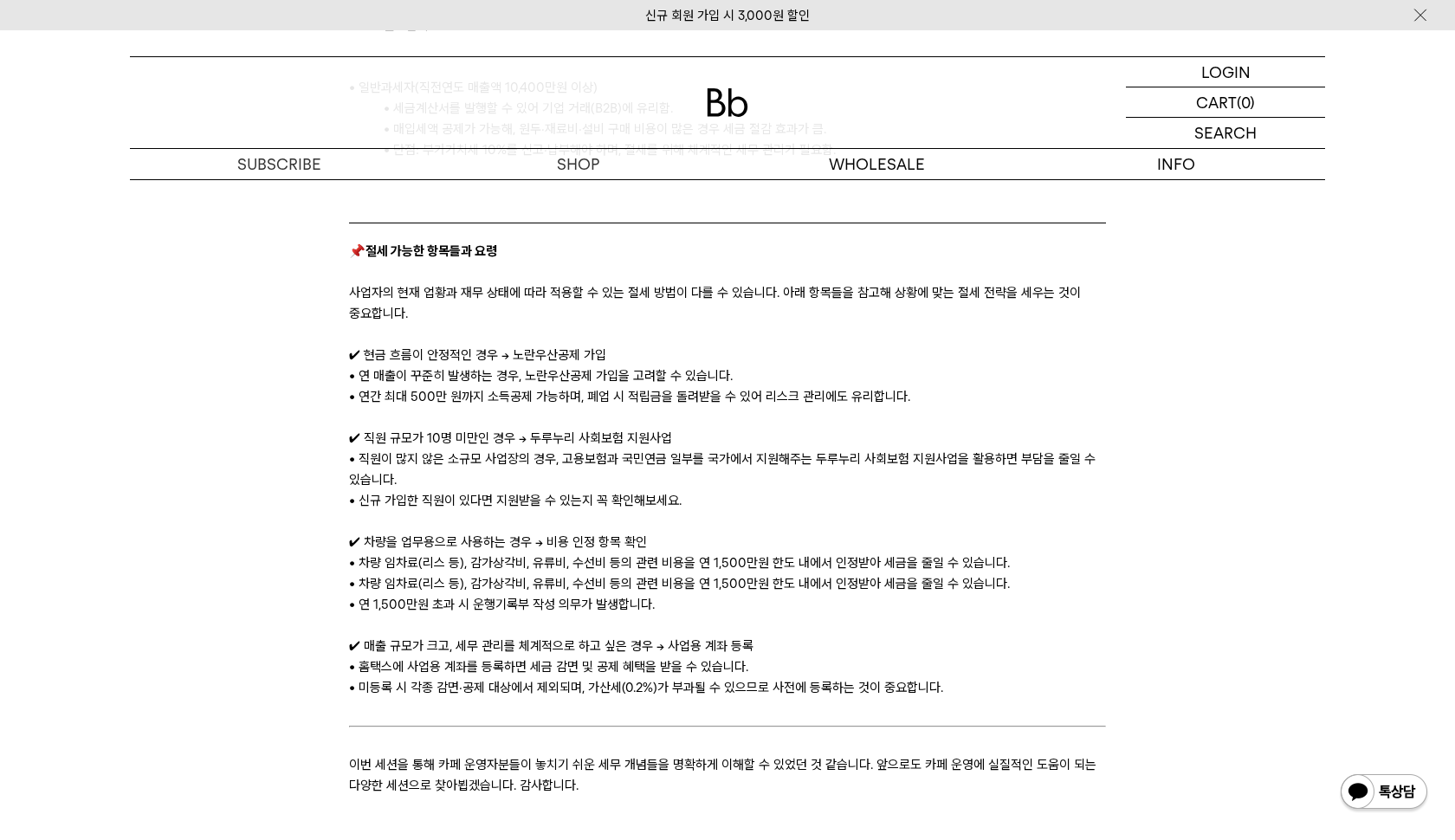 scroll, scrollTop: 2497, scrollLeft: 0, axis: vertical 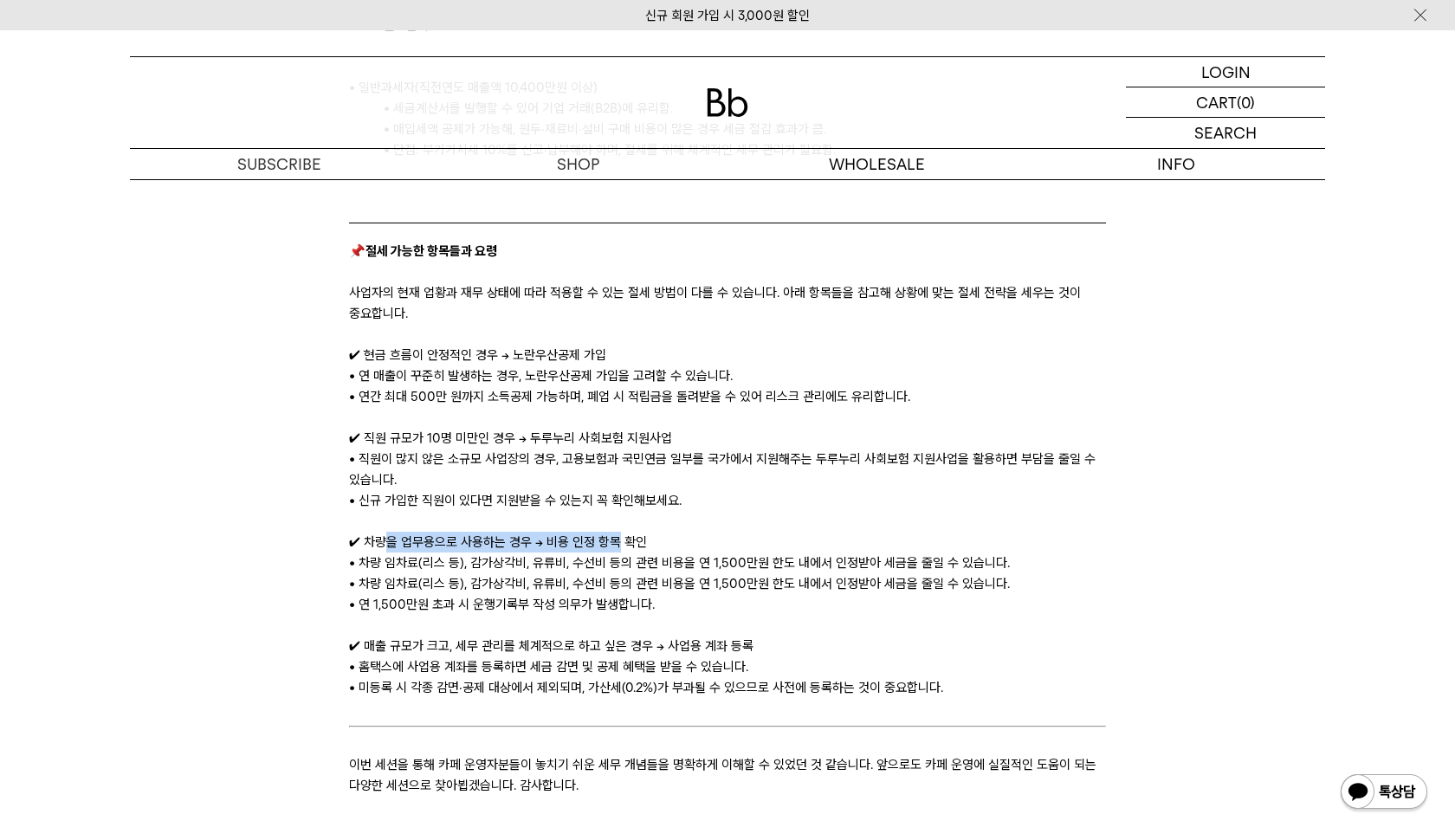 drag, startPoint x: 385, startPoint y: 547, endPoint x: 611, endPoint y: 547, distance: 226 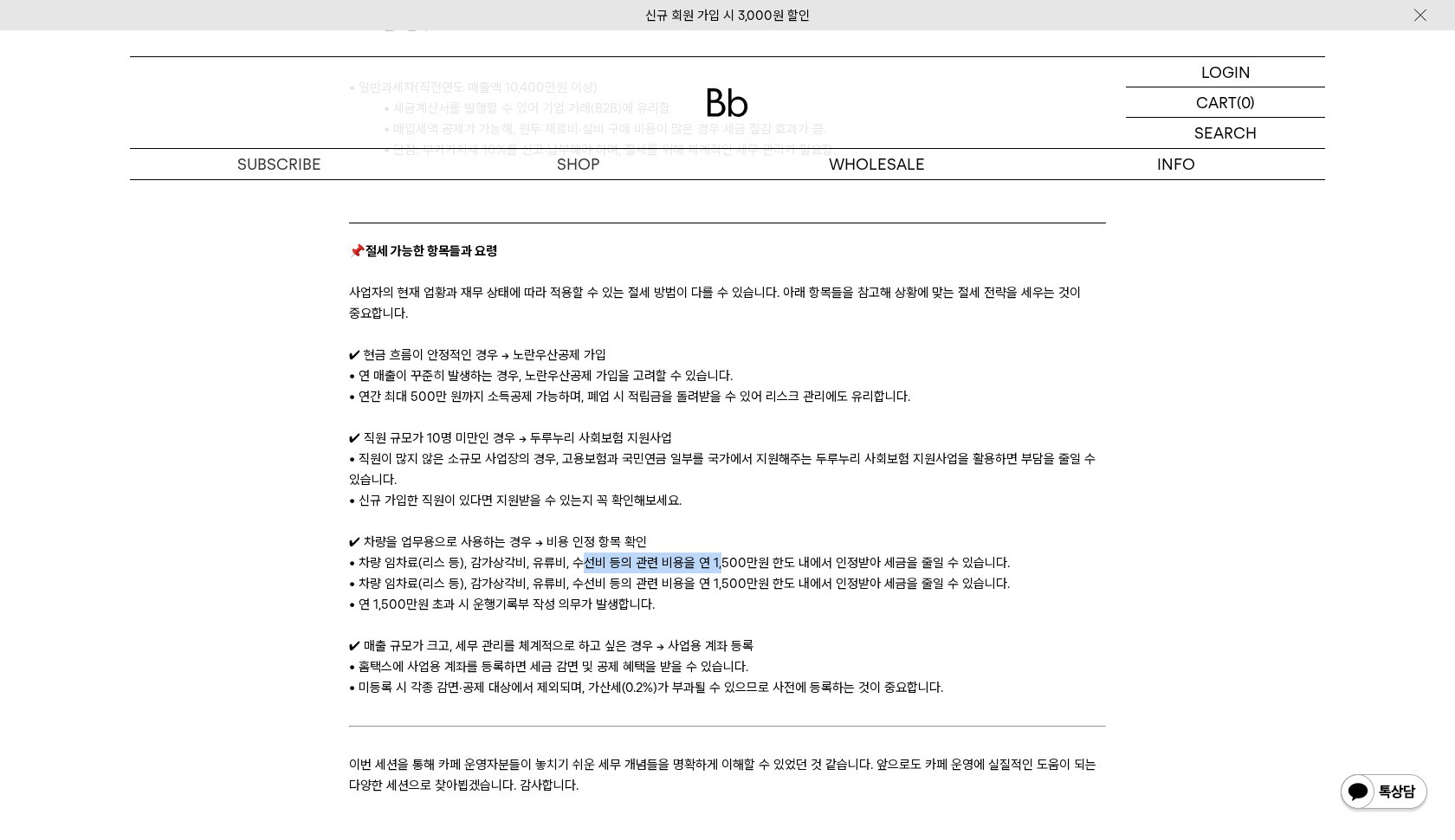 drag, startPoint x: 579, startPoint y: 565, endPoint x: 717, endPoint y: 565, distance: 138 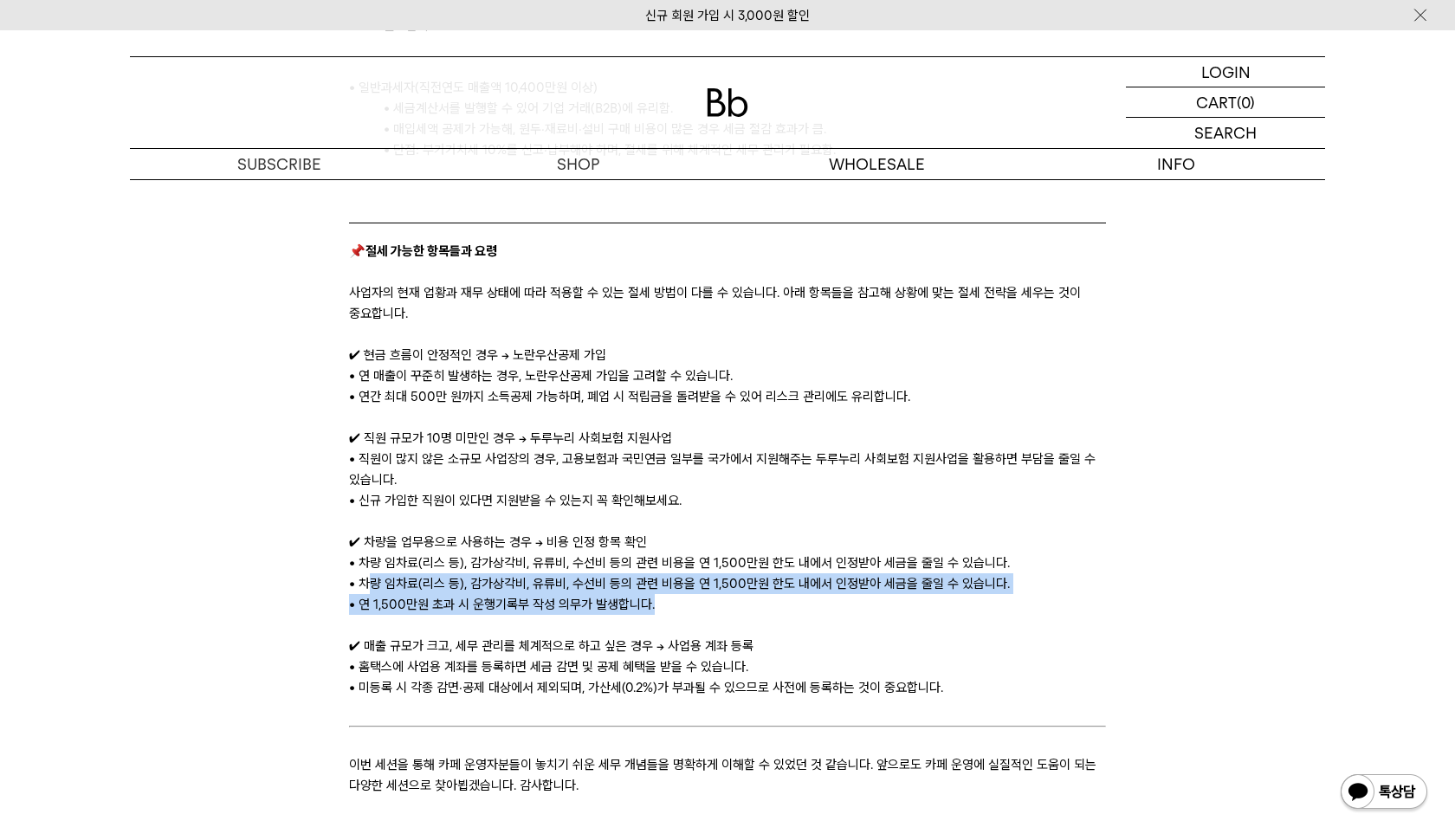 drag, startPoint x: 370, startPoint y: 578, endPoint x: 698, endPoint y: 608, distance: 329.369 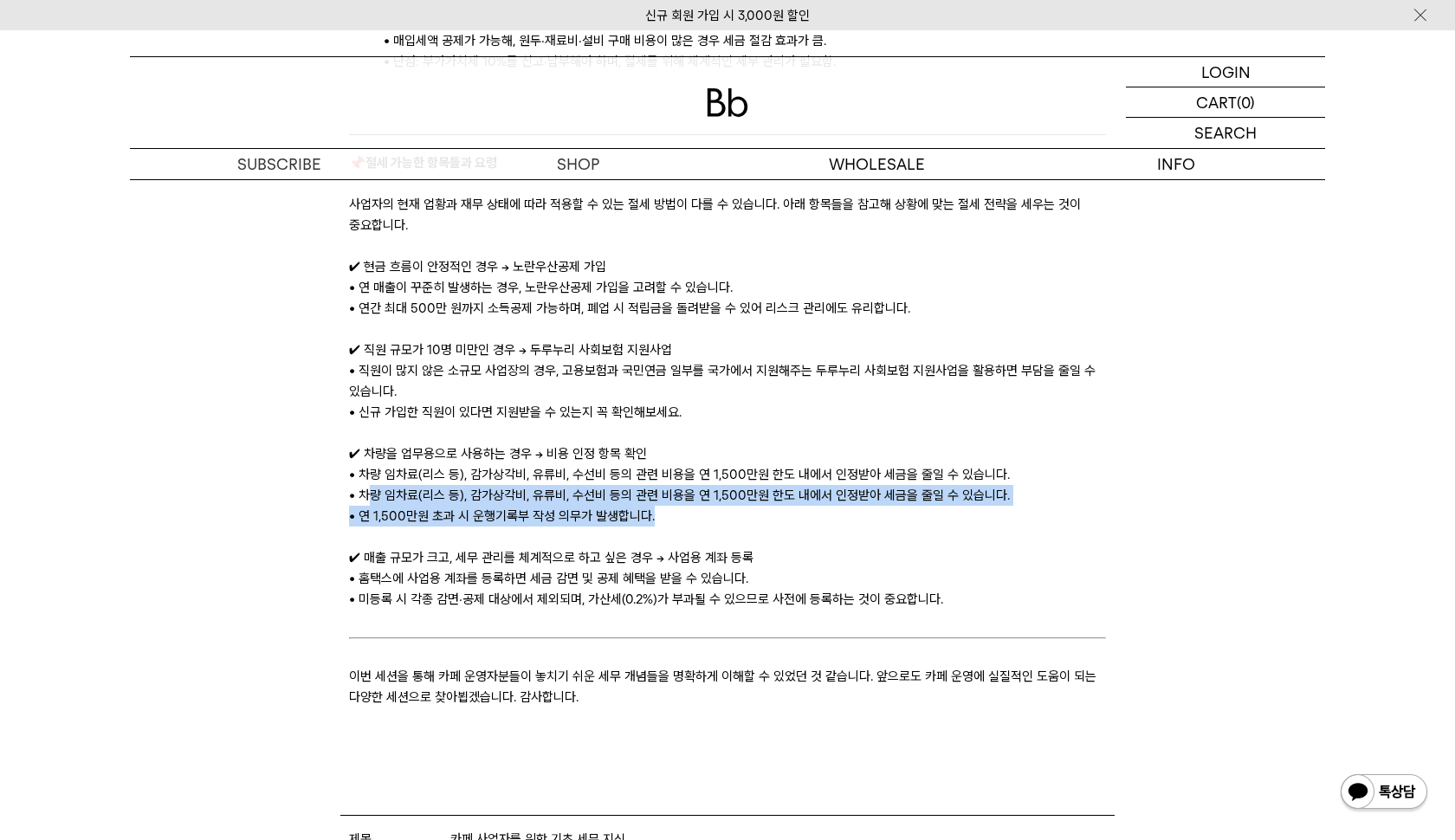 scroll, scrollTop: 2587, scrollLeft: 0, axis: vertical 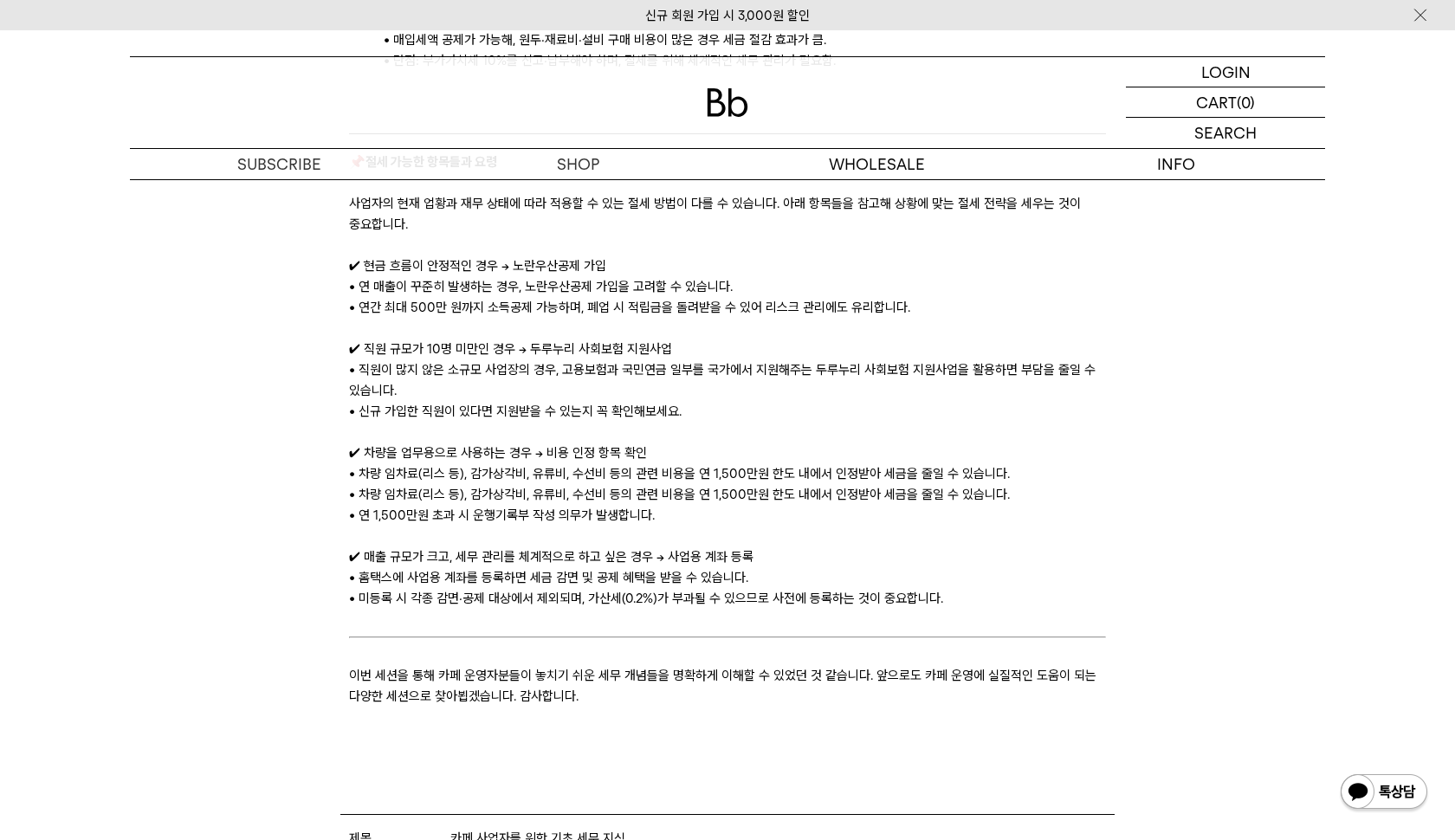 click at bounding box center [727, 619] 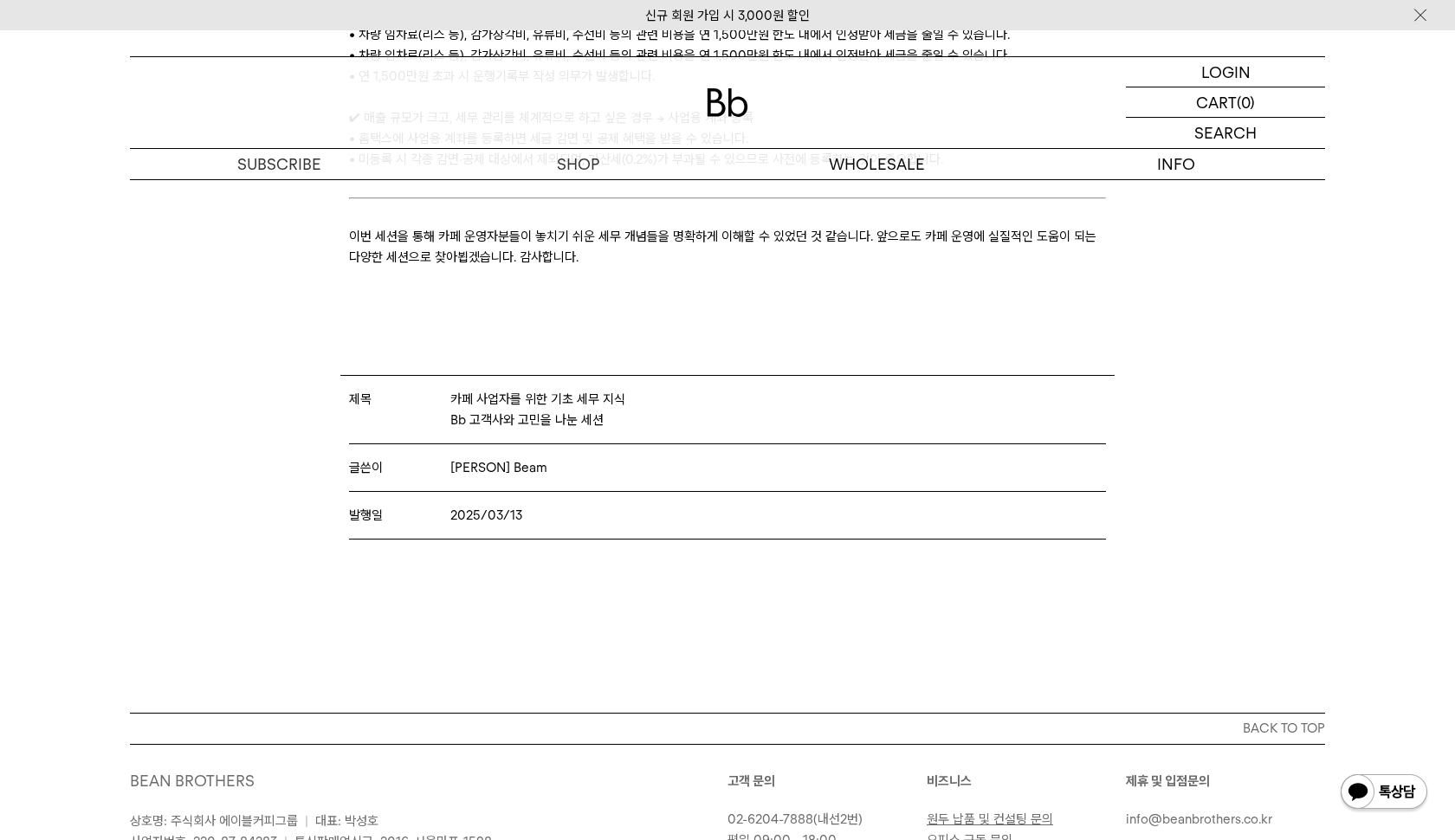 scroll, scrollTop: 3027, scrollLeft: 0, axis: vertical 